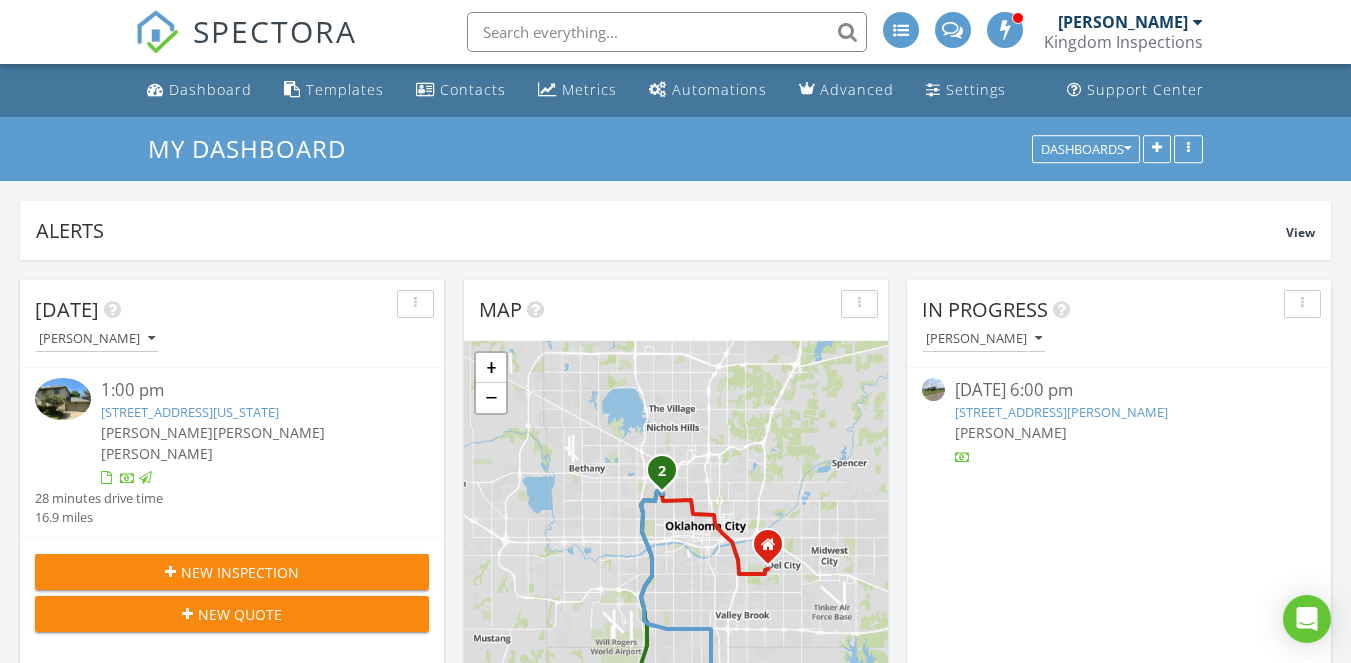 scroll, scrollTop: 765, scrollLeft: 0, axis: vertical 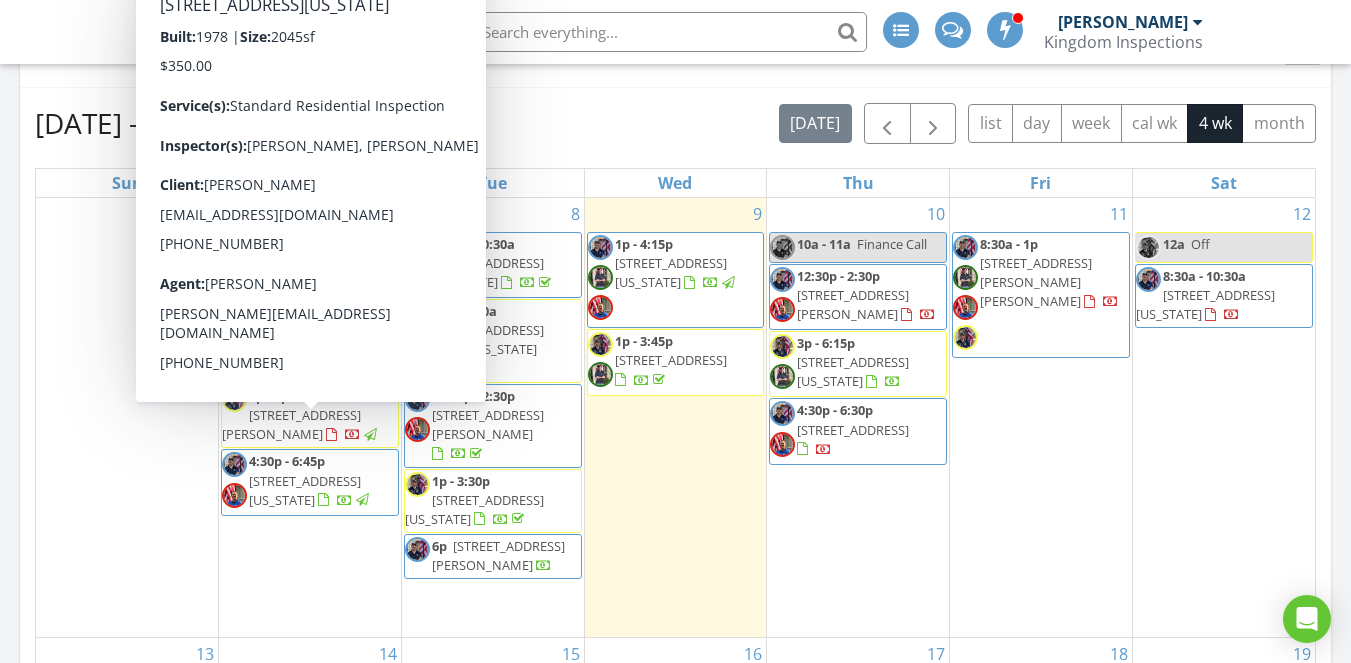 click on "Today
George Carpenter
1:00 pm
2917 Venice Blvd , Oklahoma City, OK 73107
Matthew Carpenter
Travis Haberman
George Carpenter
28 minutes drive time   16.9 miles       New Inspection     New Quote         Map               1 1 1 1 2 + − Southeast 29th Street, Northwest 23rd Street 15.5 km, 20 min Head west on Southeast 24th Street 250 m Turn left onto South Bryant Avenue 450 m Turn right onto Southeast 29th Street 2.5 km Turn right onto South Prospect Avenue 600 m Take the ramp on the left 300 m Merge left onto World War I Veterans Memorial Highway (I 35) 2 km Keep left towards I 235 North: Oklahoma Health Center 2.5 km Take the ramp towards Harrison Avenue 20 m Keep left at the fork 300 m Continue onto North Walnut Avenue 500 m Turn left onto Northeast 13th Street 300 m Continue onto Northwest 13th Street 1.5 km 1 km 2.5 km 400 m 300 m" at bounding box center [675, 542] 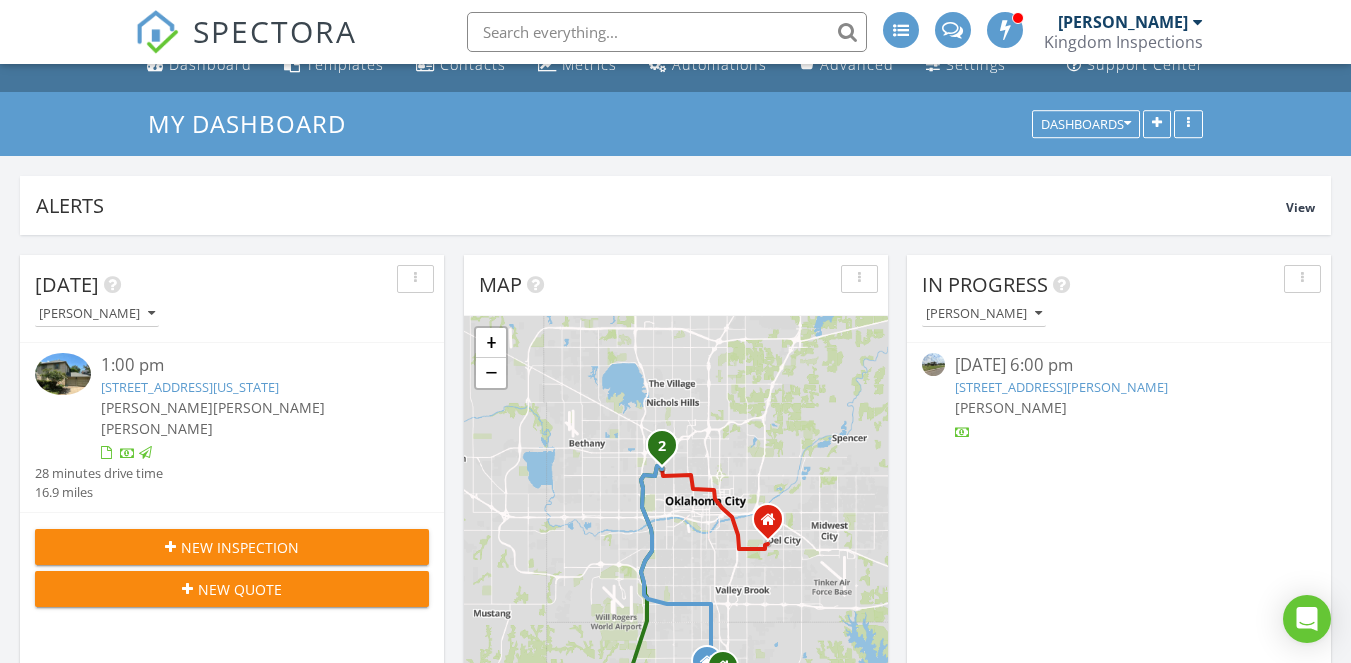 scroll, scrollTop: 0, scrollLeft: 0, axis: both 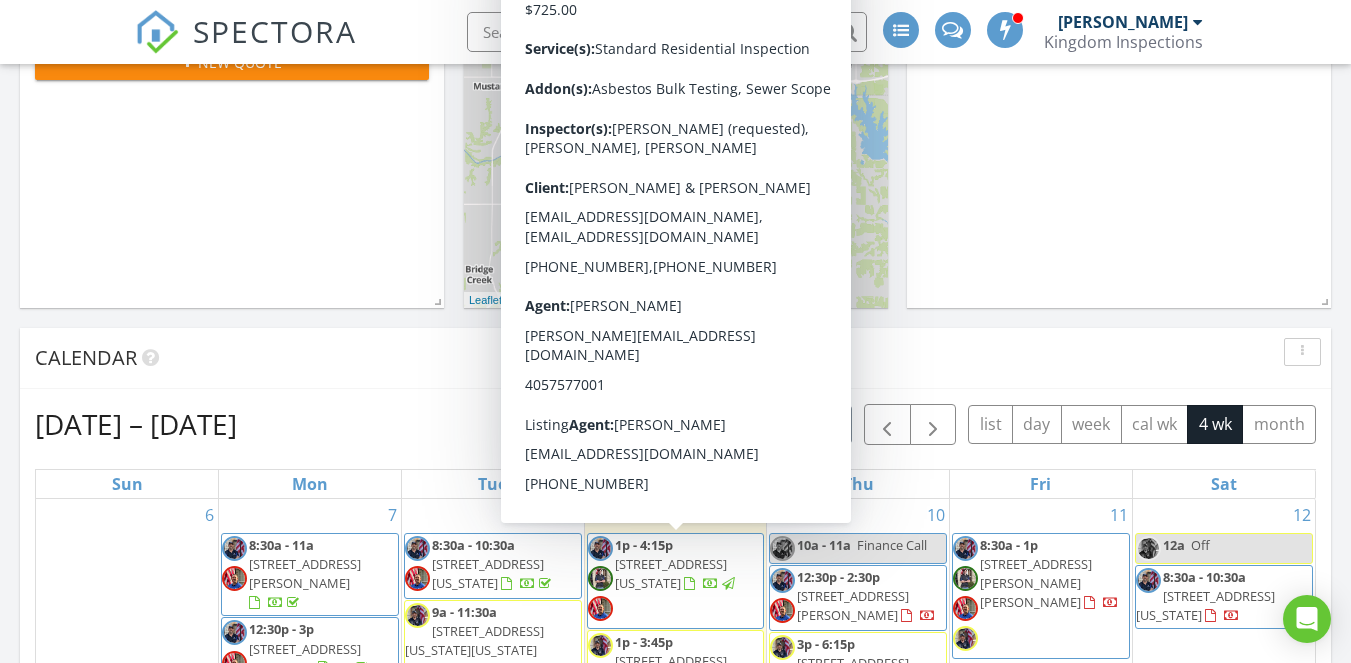 click on "Calendar" at bounding box center (660, 358) 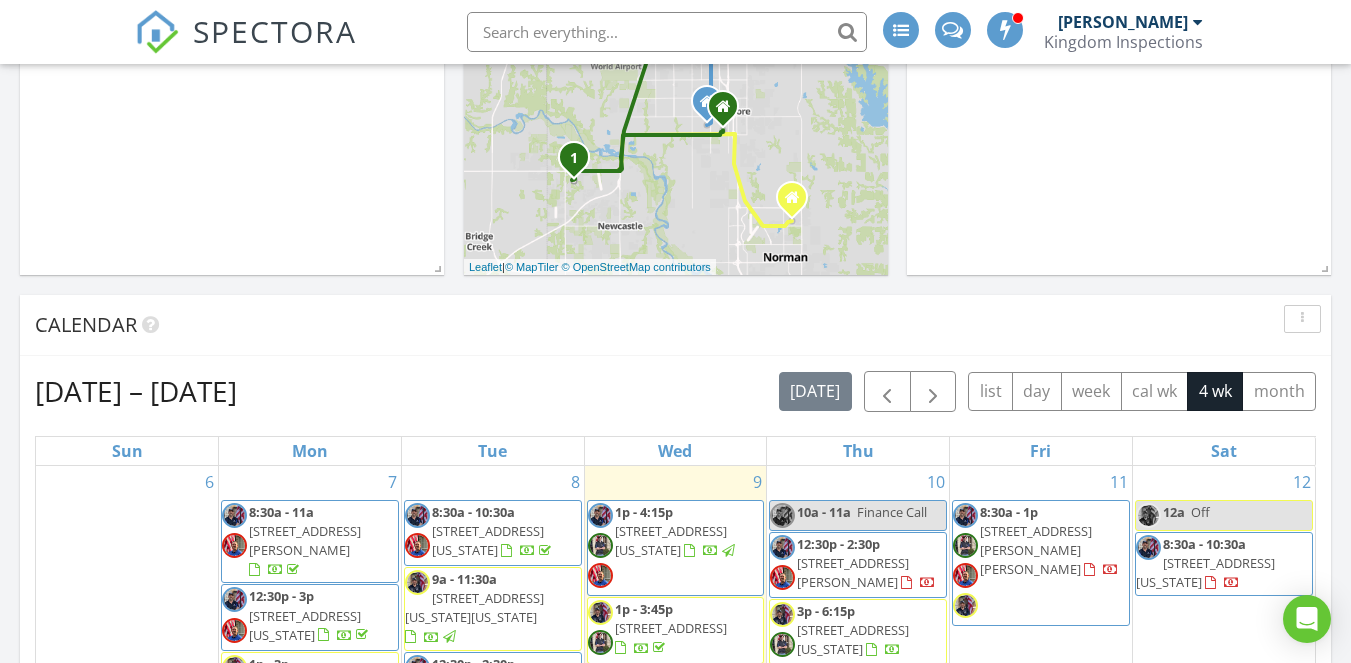 scroll, scrollTop: 647, scrollLeft: 0, axis: vertical 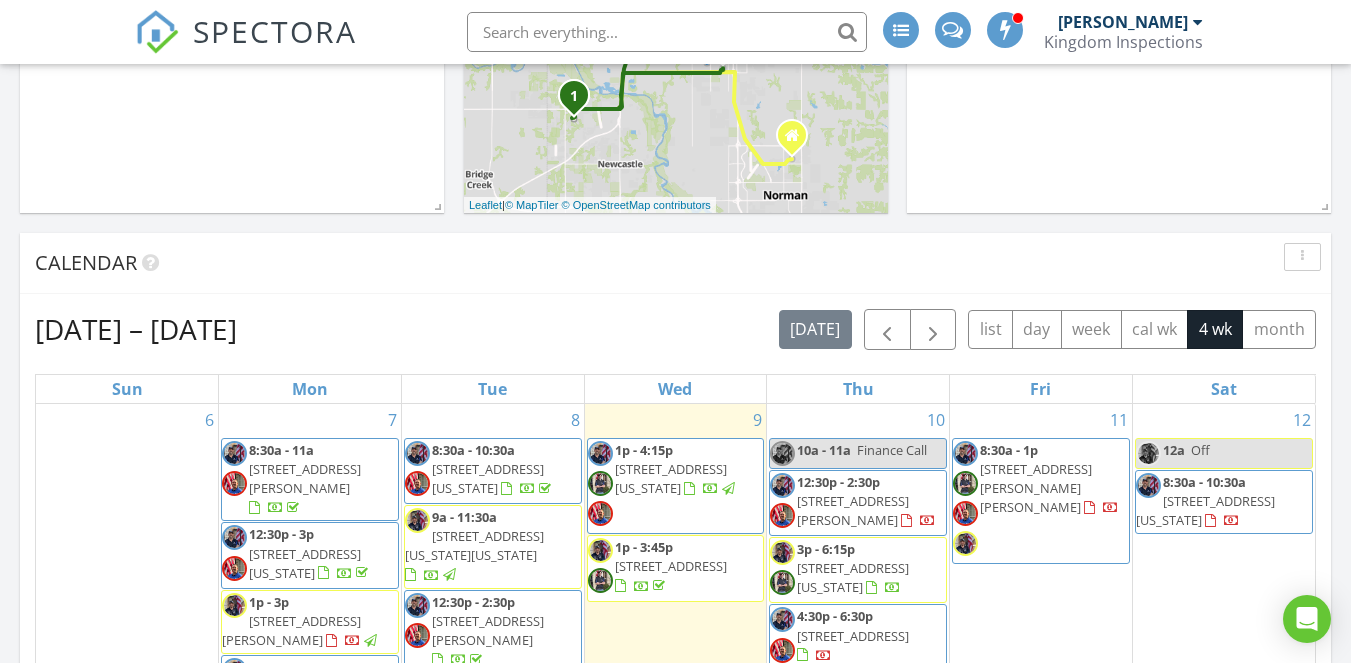 click on "2924 N Vermont Ave , Oklahoma City 73107" at bounding box center (474, 545) 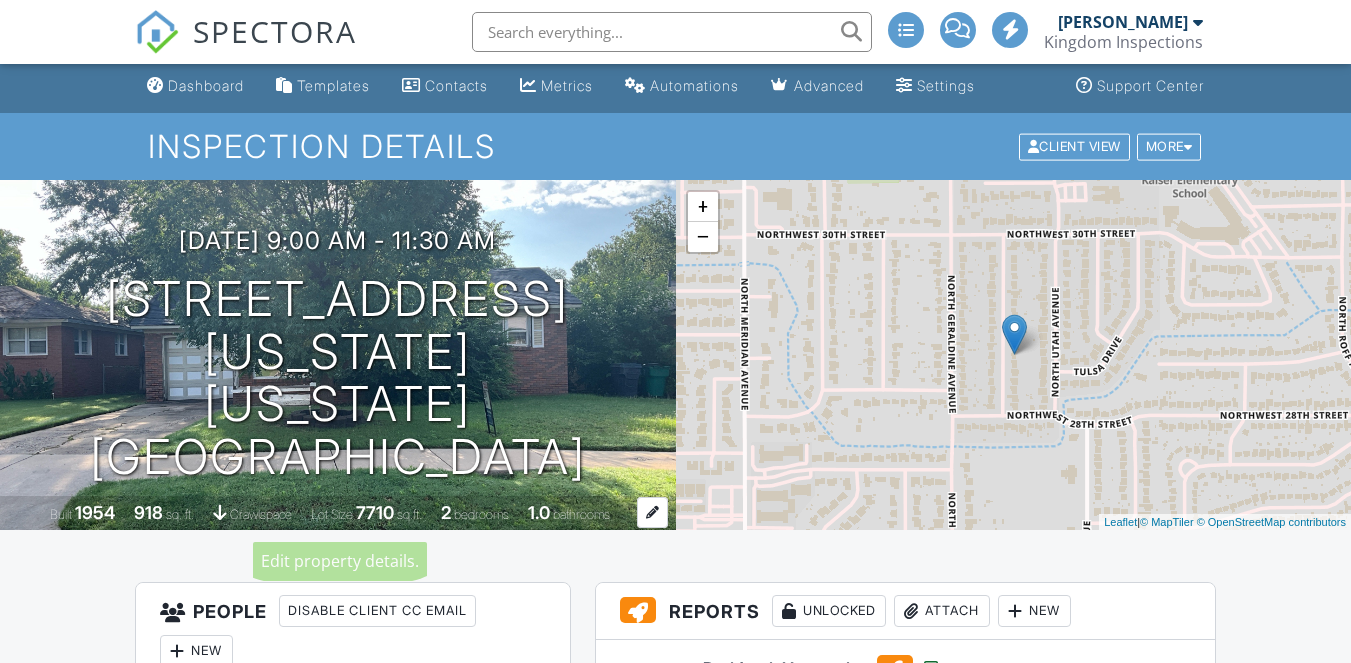 scroll, scrollTop: 129, scrollLeft: 0, axis: vertical 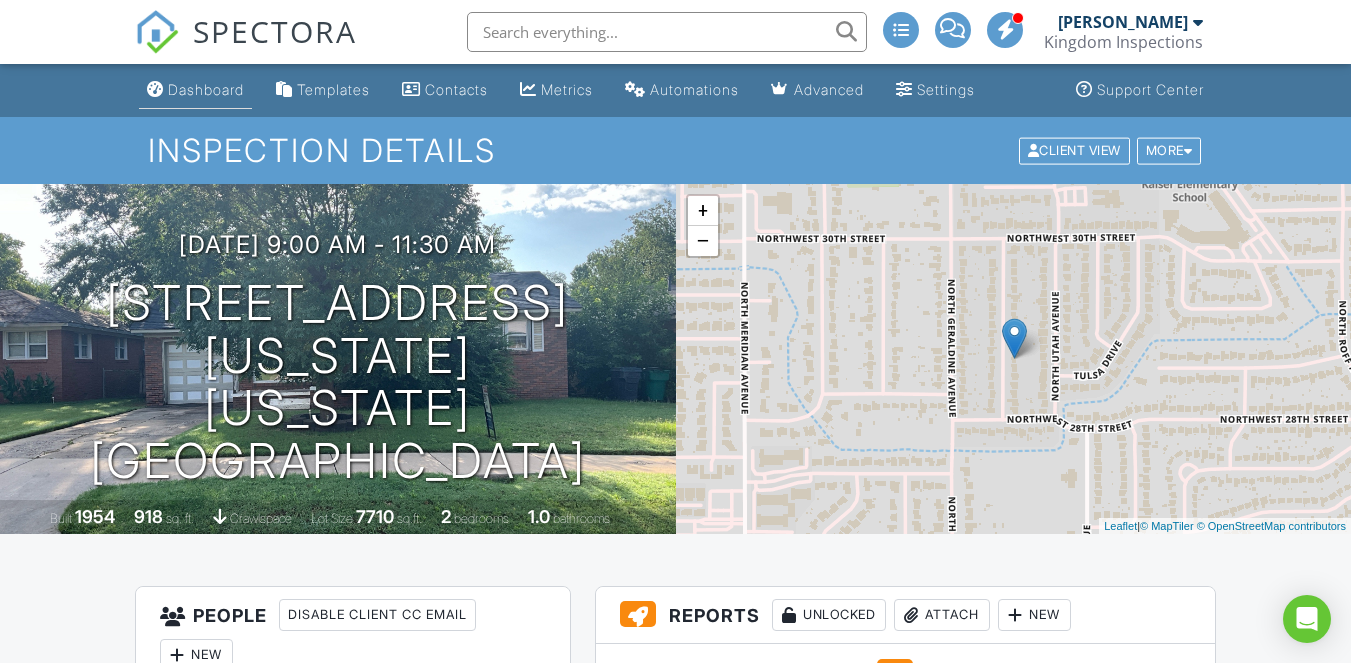 click on "Dashboard" at bounding box center (195, 90) 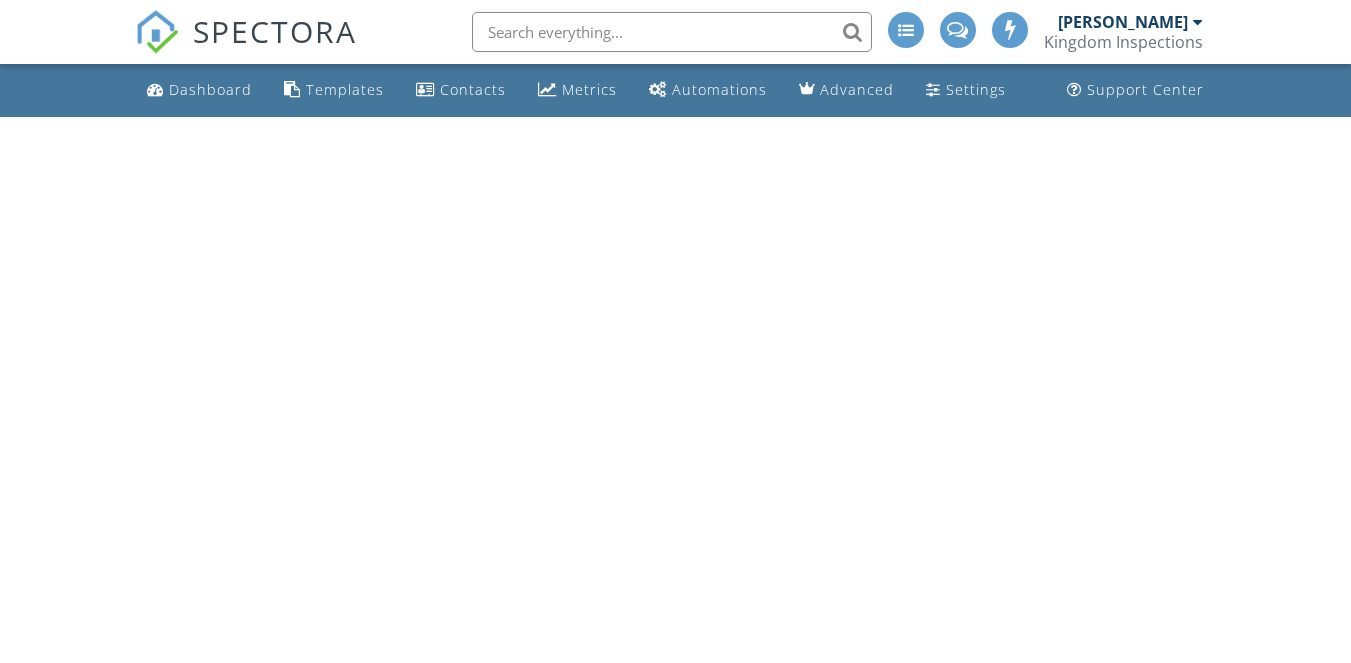 scroll, scrollTop: 0, scrollLeft: 0, axis: both 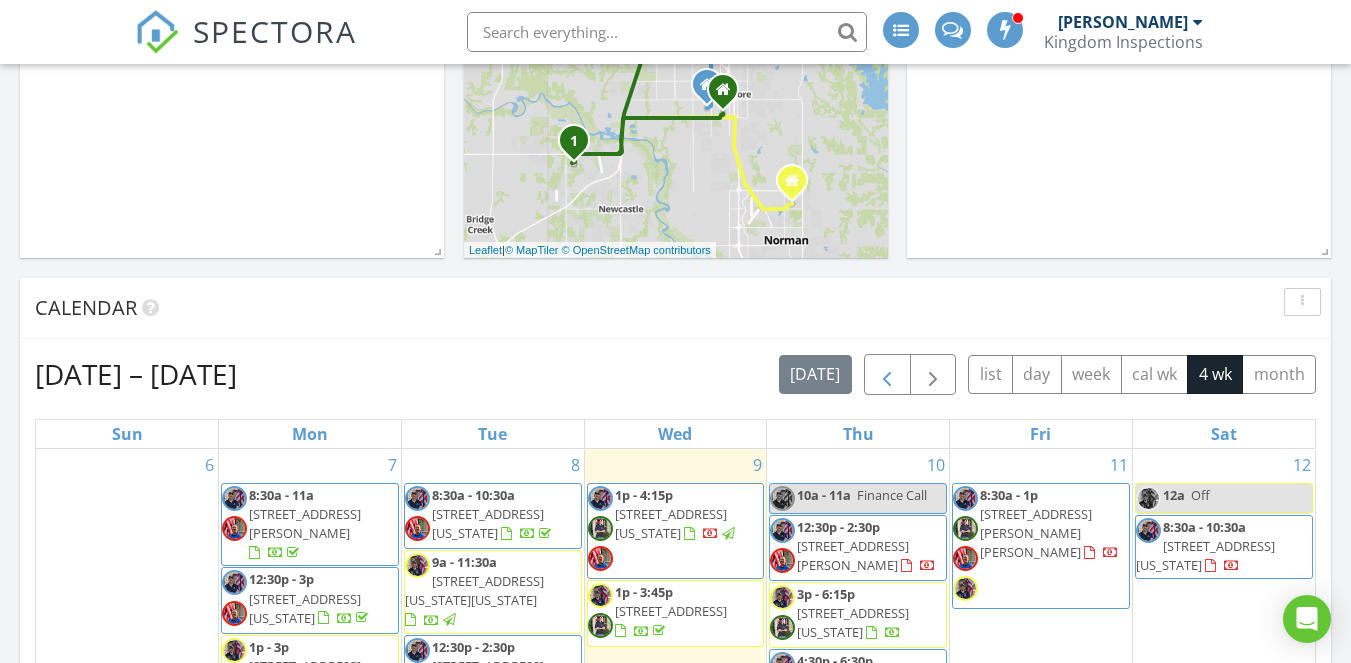 click at bounding box center [887, 375] 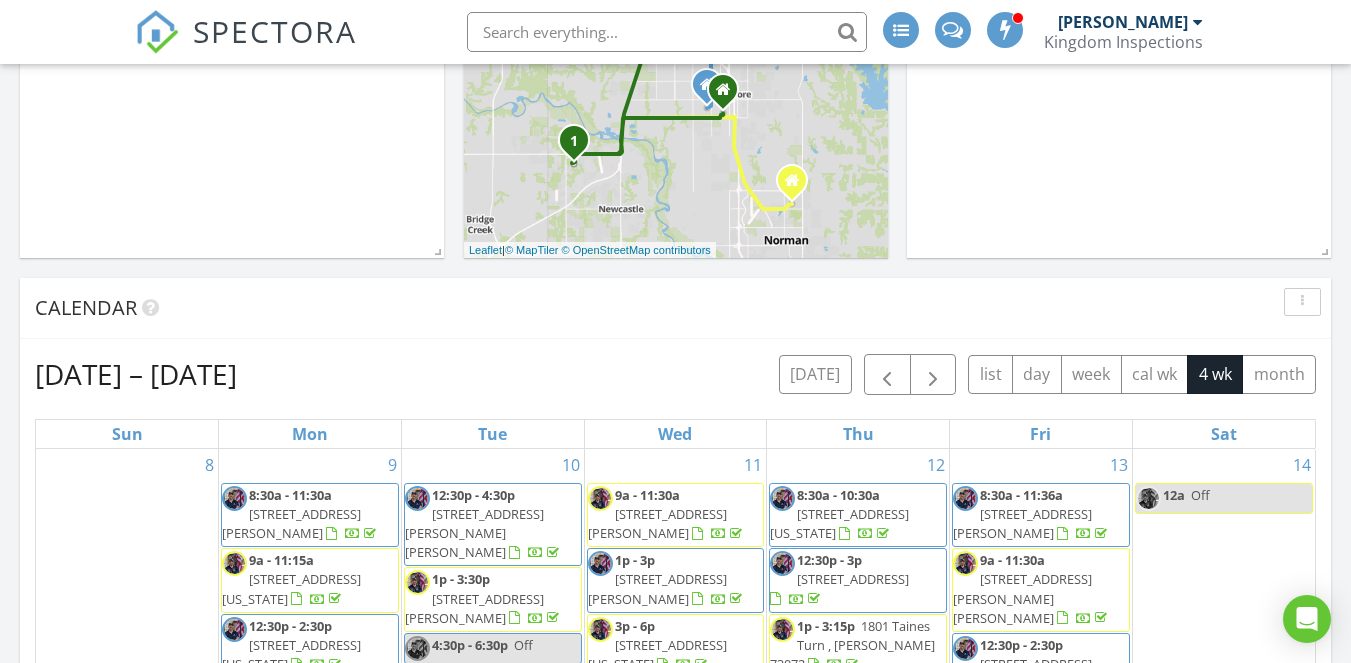 scroll, scrollTop: 767, scrollLeft: 0, axis: vertical 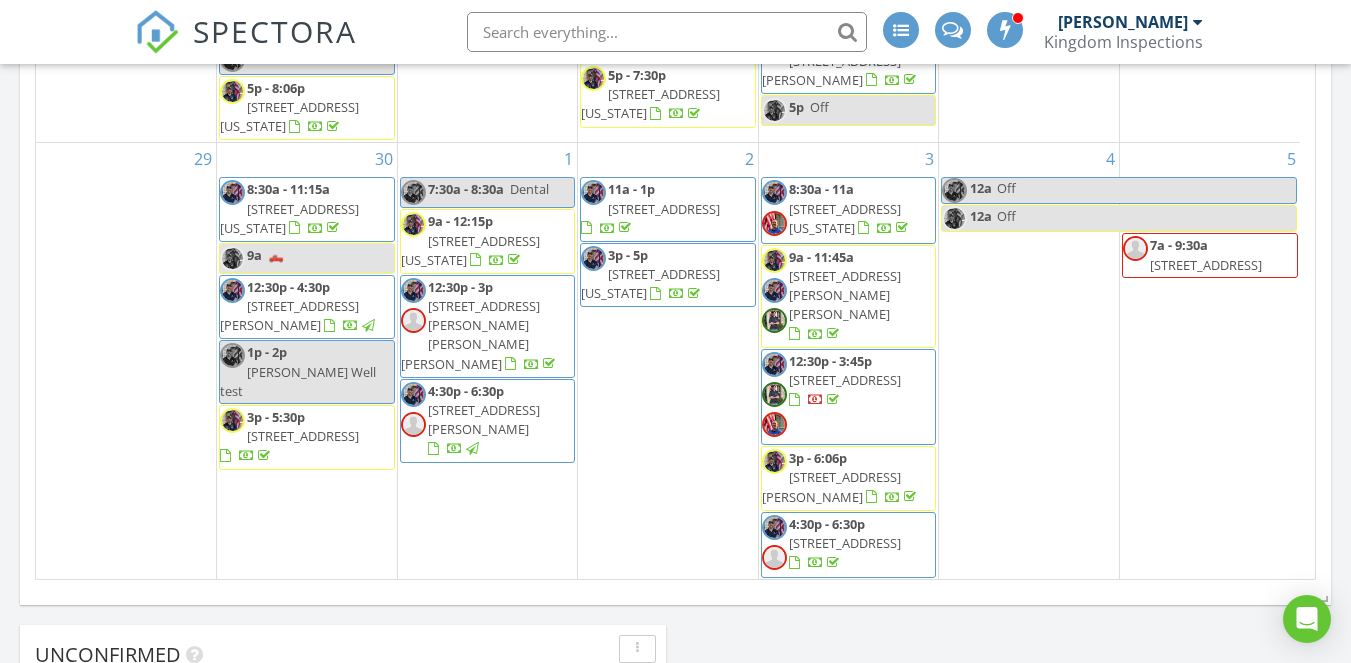 click on "12a
Off" at bounding box center (1119, 218) 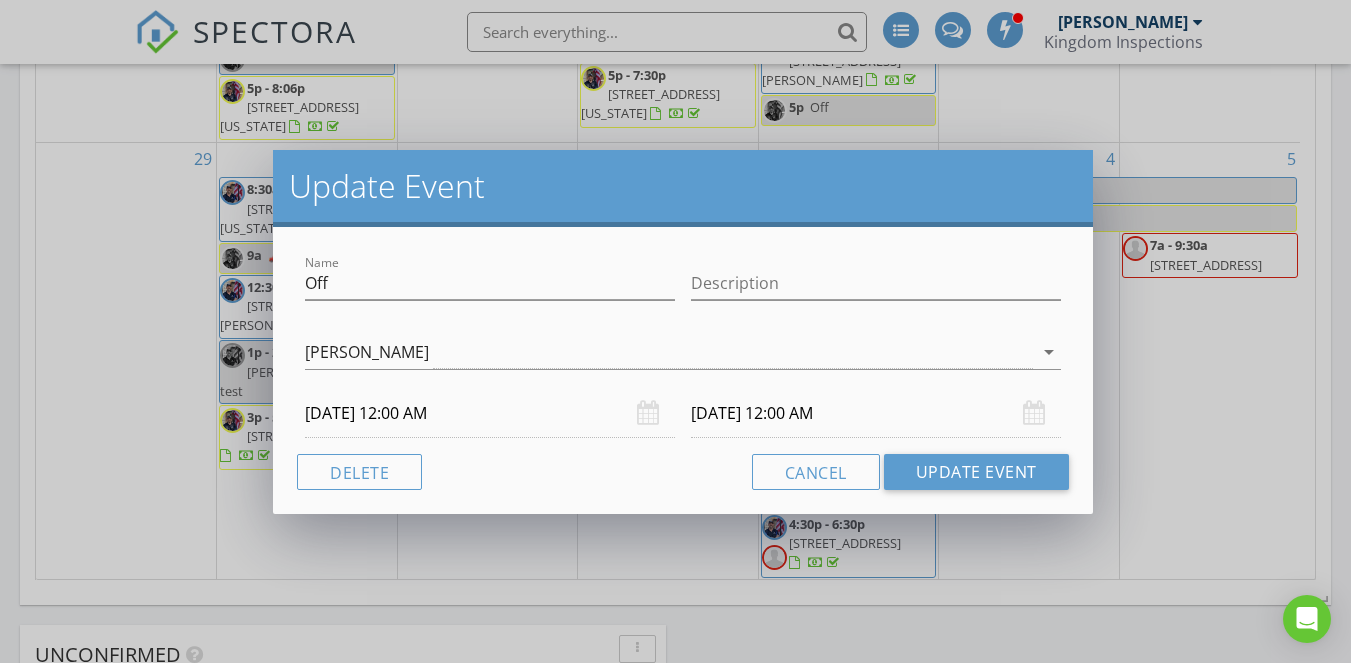 click on "Update Event   Name Off   Description   Seth Kaplan arrow_drop_down     07/04/2025 12:00 AM   07/06/2025 12:00 AM       Delete   Cancel   Update Event" at bounding box center (675, 331) 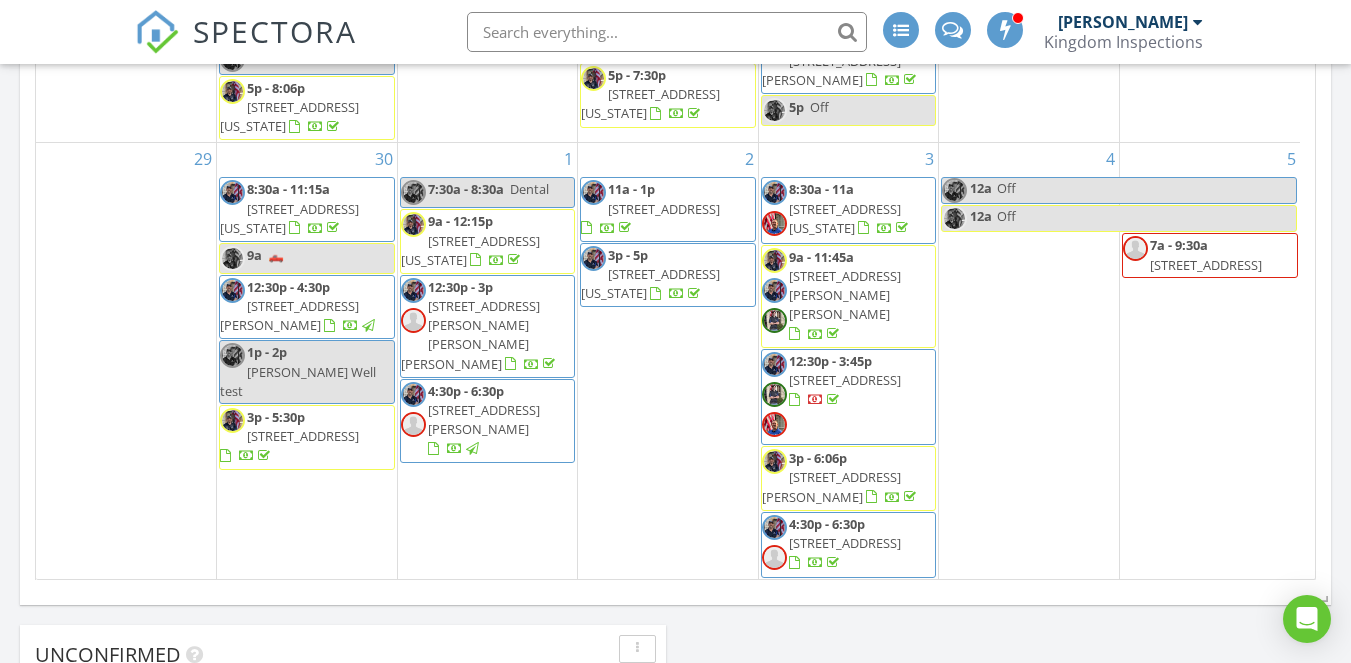 click on "3309 SE 24th St, Del City 73115" at bounding box center (1206, 265) 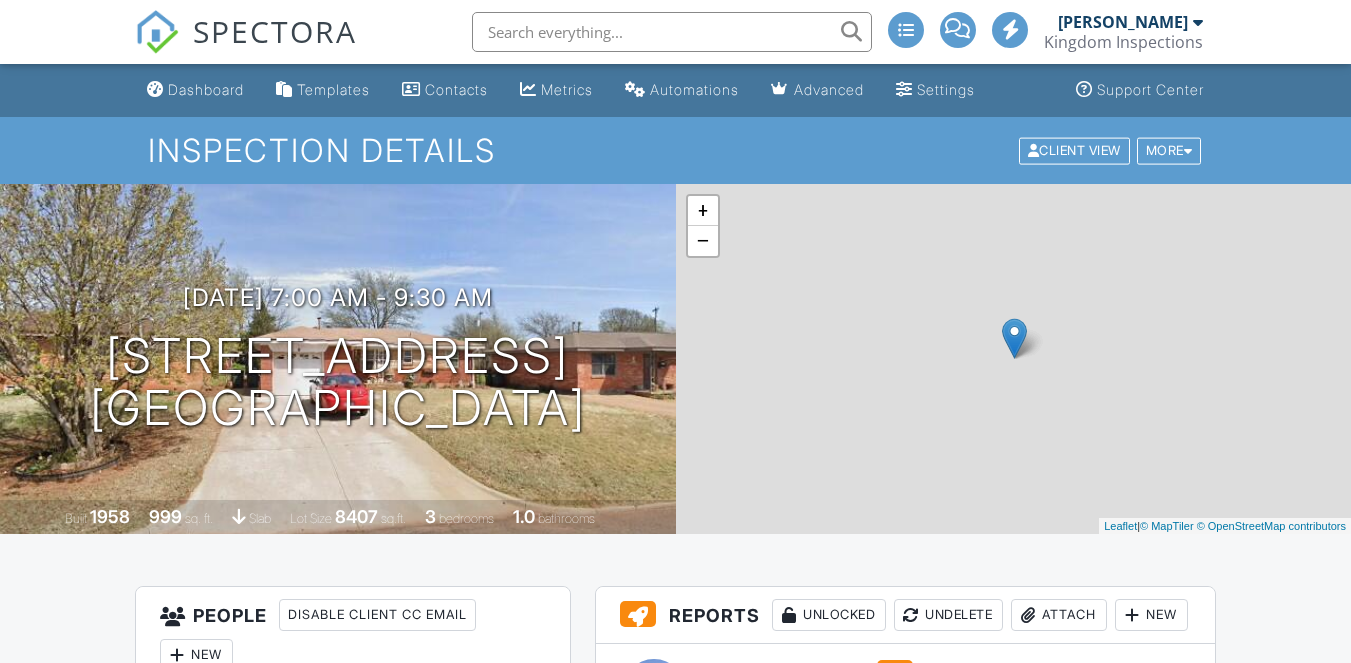 scroll, scrollTop: 0, scrollLeft: 0, axis: both 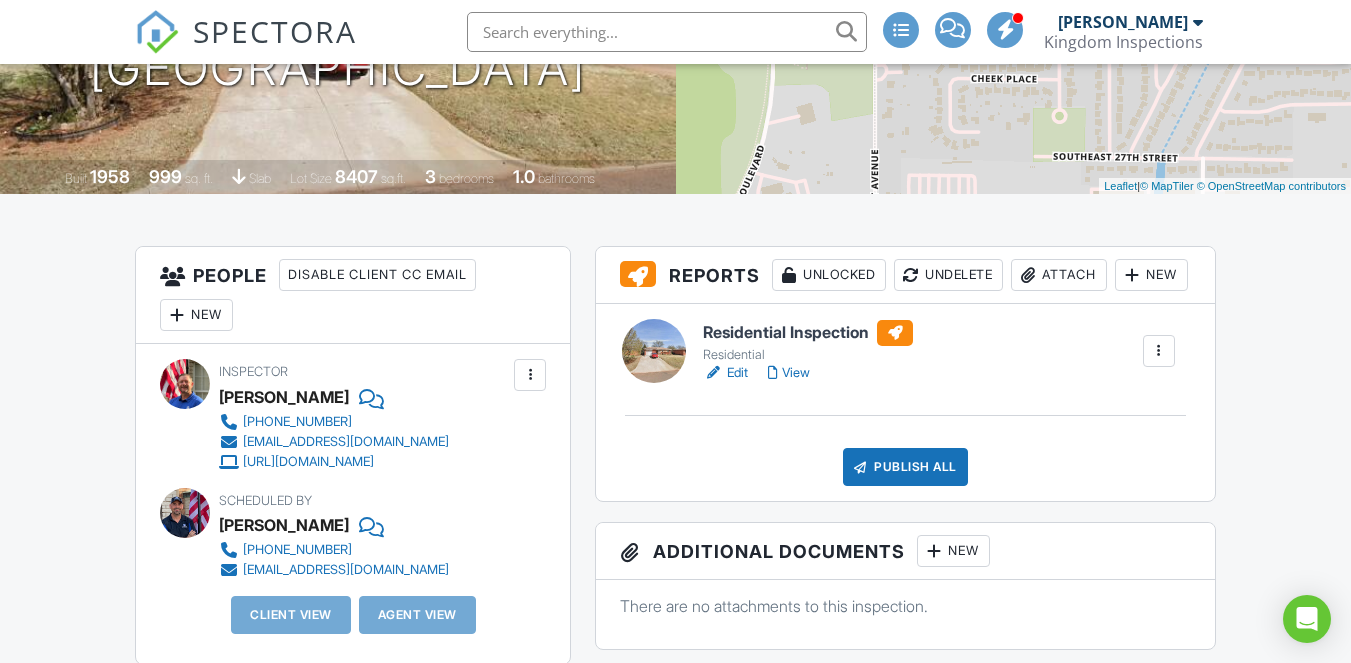 click on "Edit" at bounding box center (725, 373) 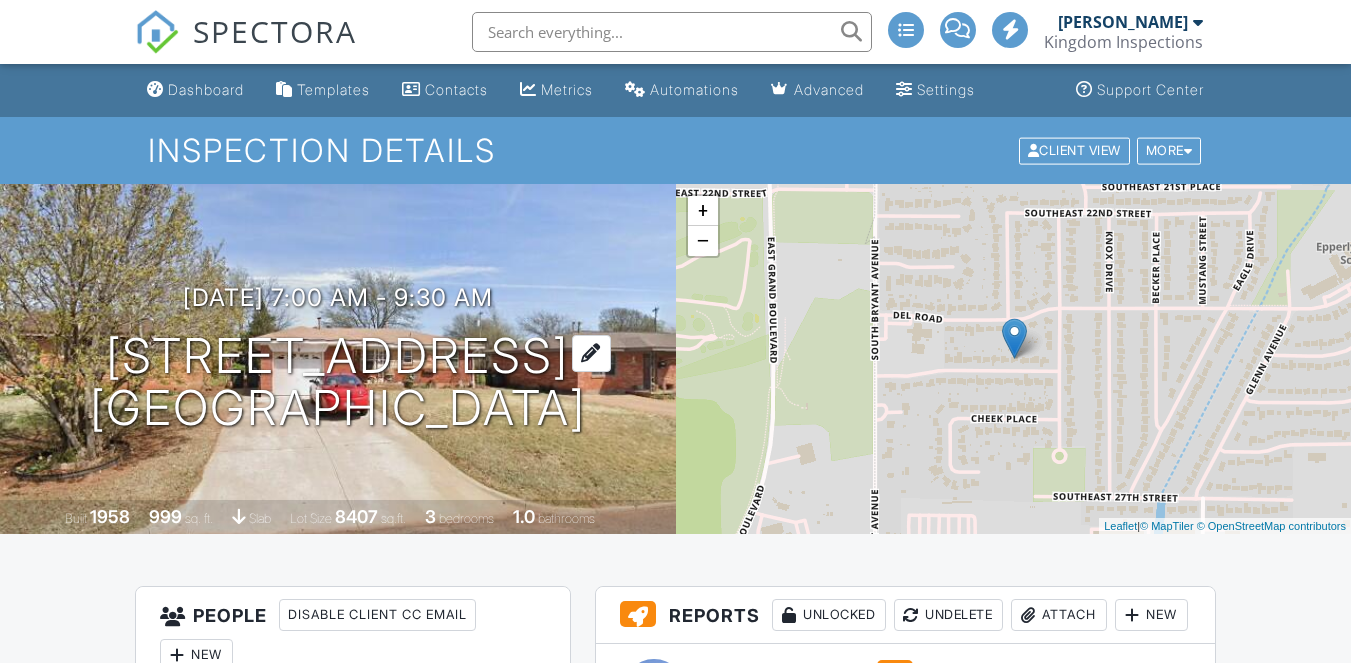 scroll, scrollTop: 0, scrollLeft: 0, axis: both 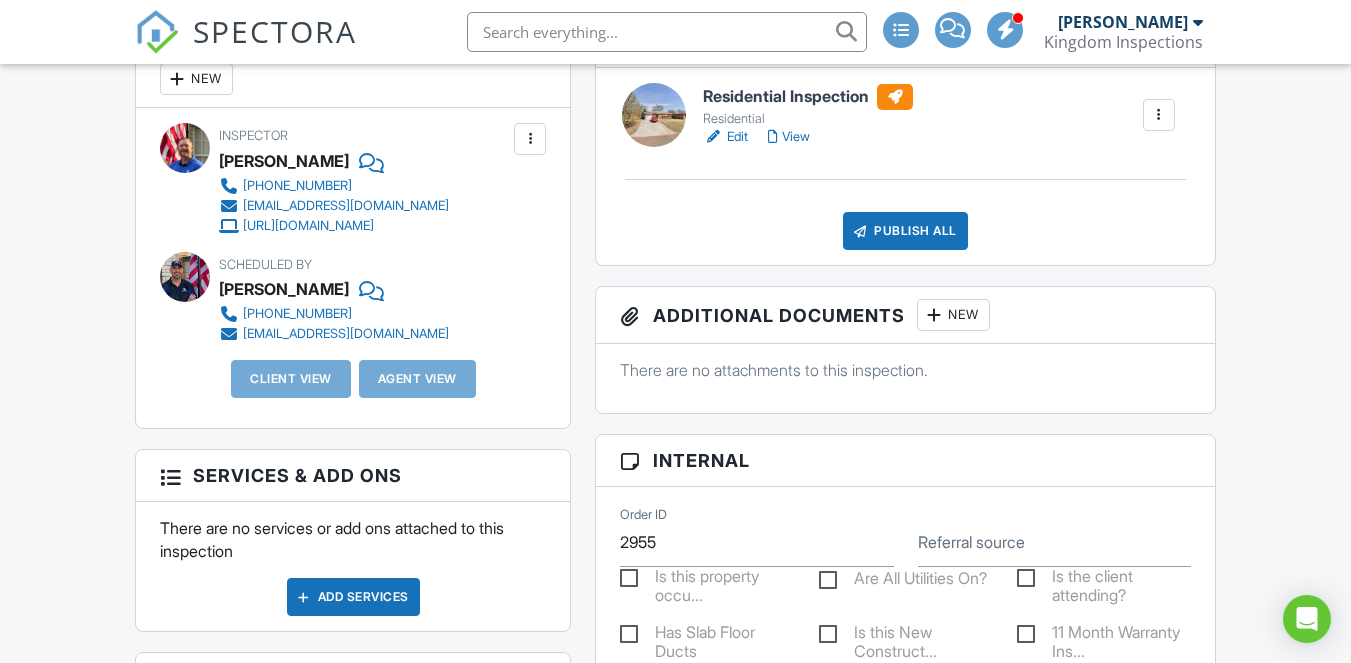 click at bounding box center [1159, 115] 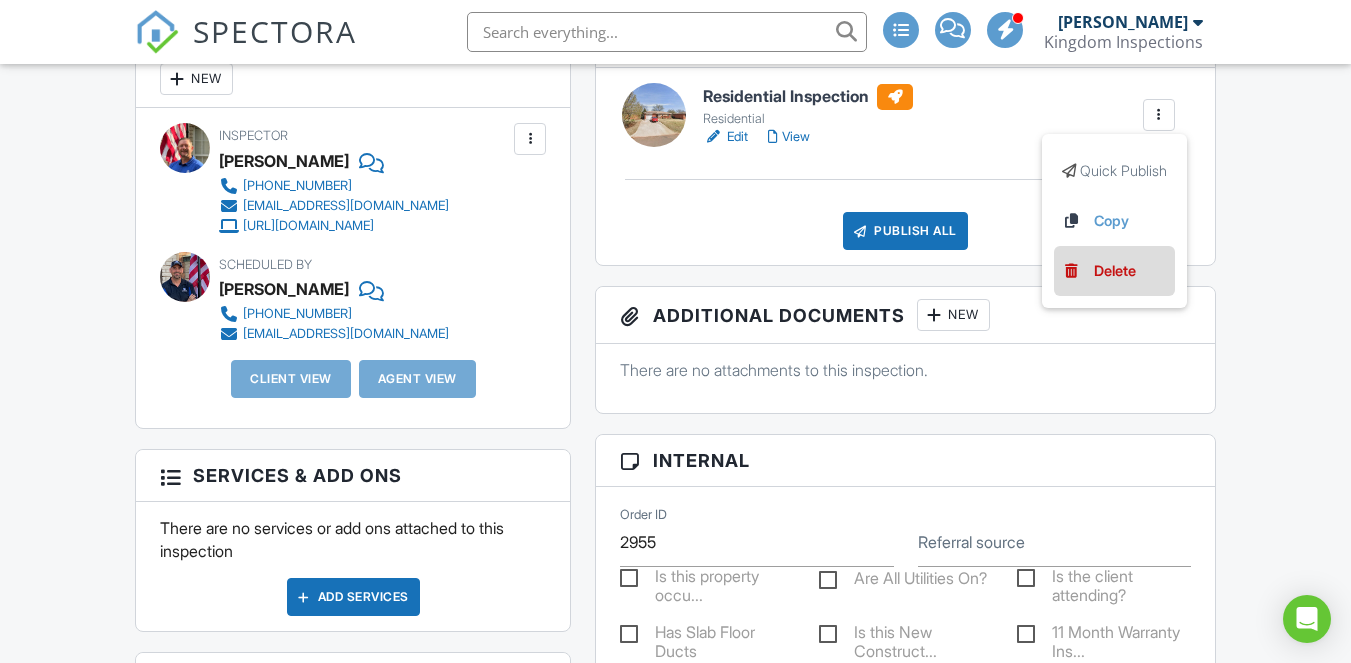 click on "Delete" at bounding box center (1115, 271) 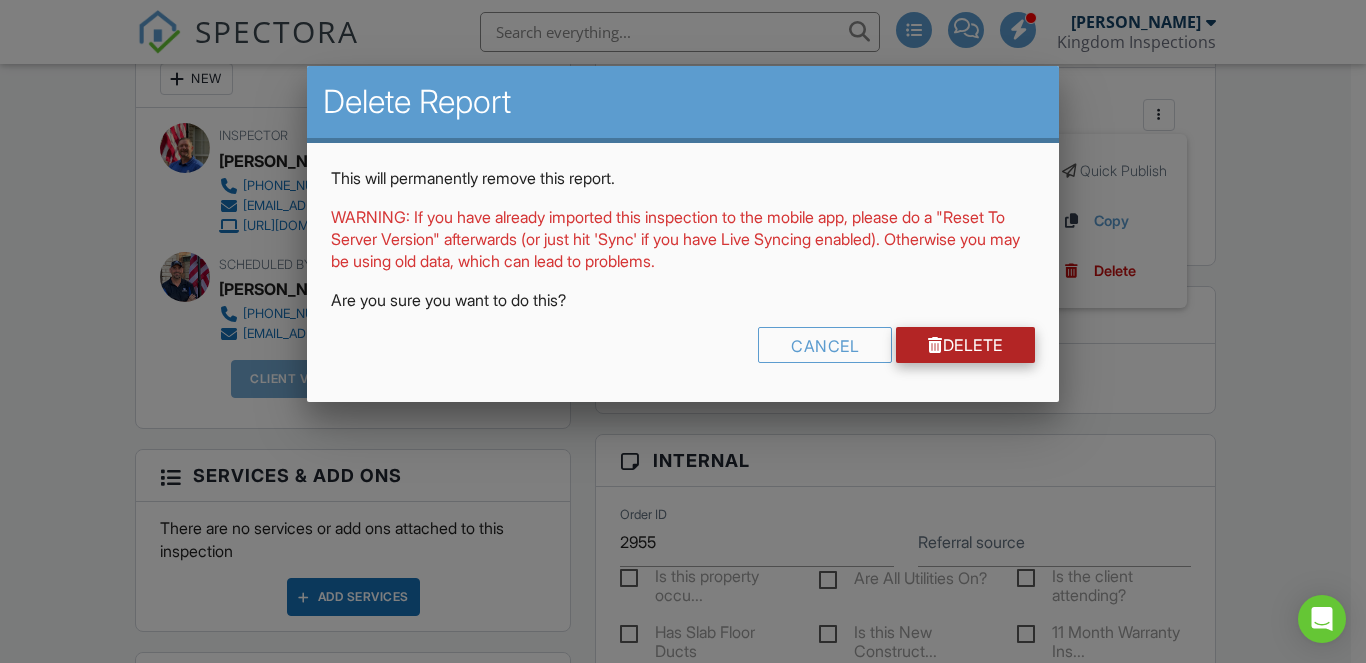 click on "Delete" at bounding box center (965, 345) 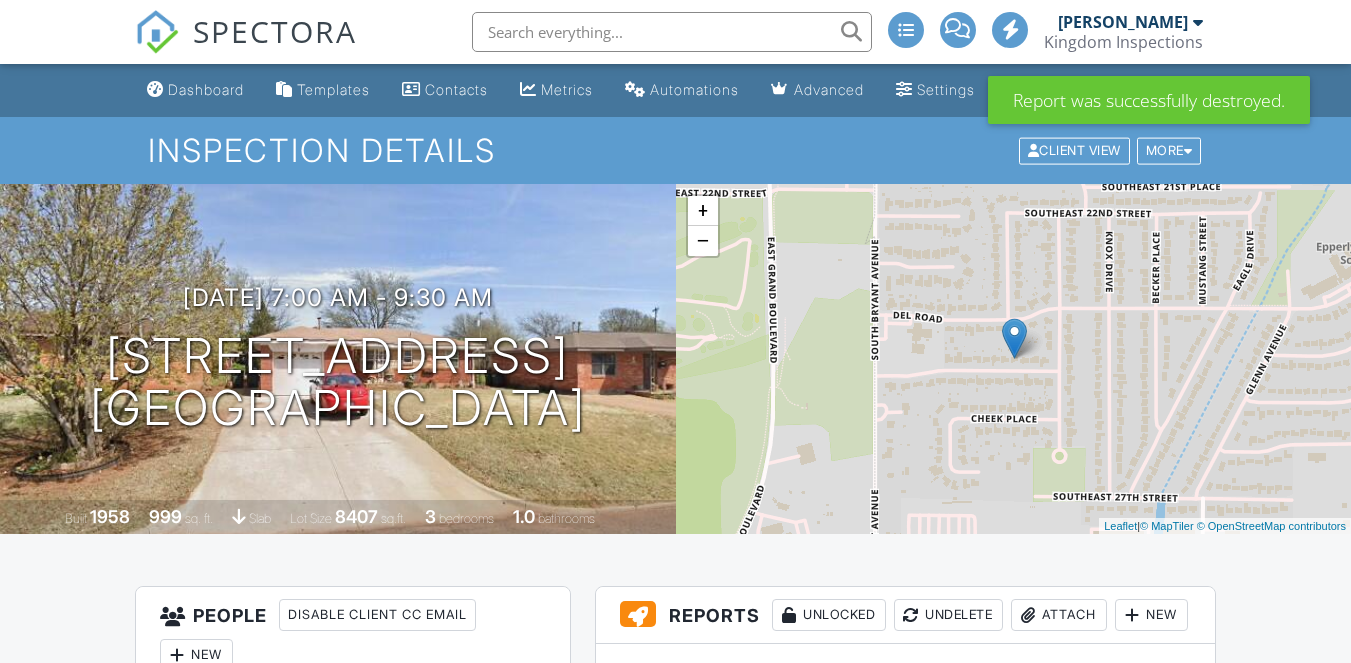 scroll, scrollTop: 0, scrollLeft: 0, axis: both 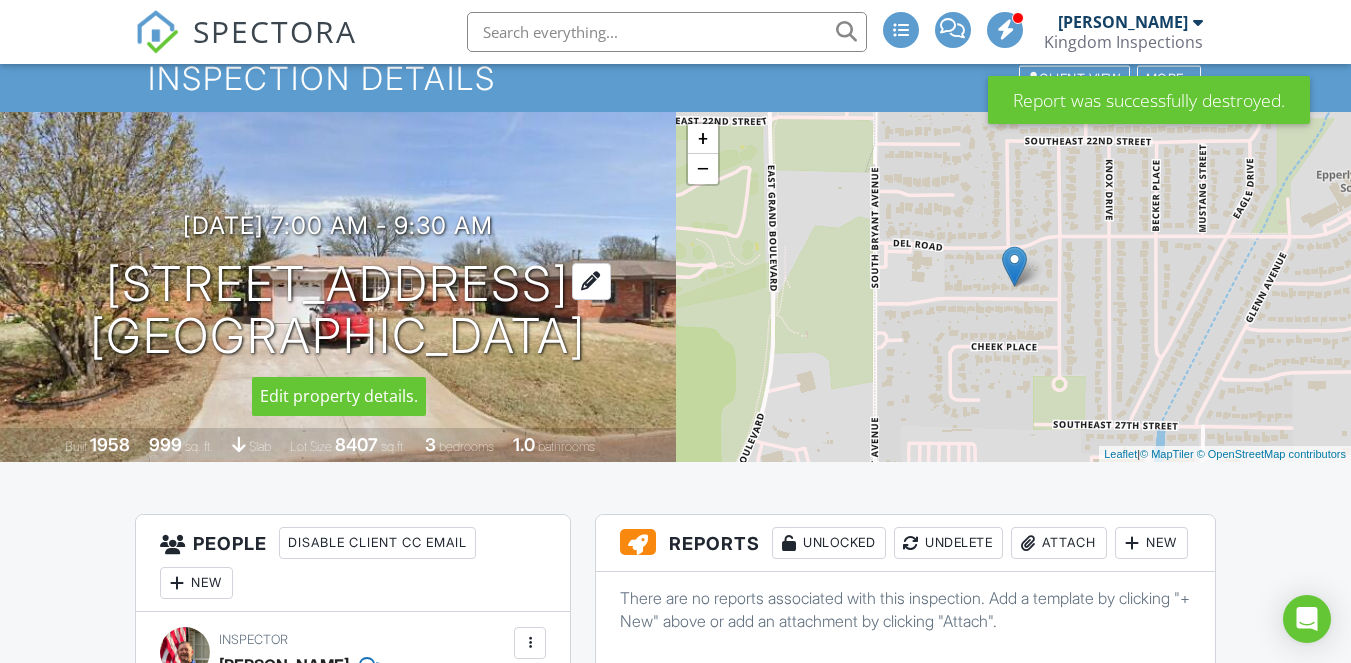 click at bounding box center (591, 281) 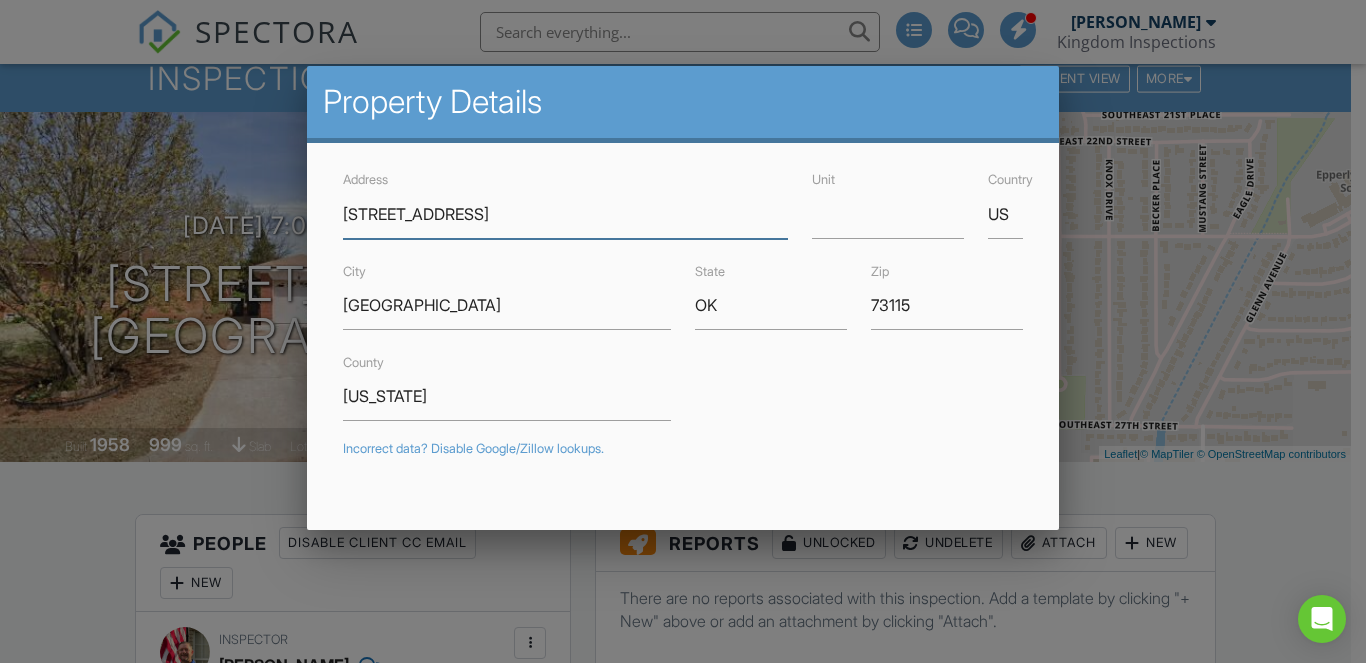 drag, startPoint x: 493, startPoint y: 217, endPoint x: 295, endPoint y: 222, distance: 198.06313 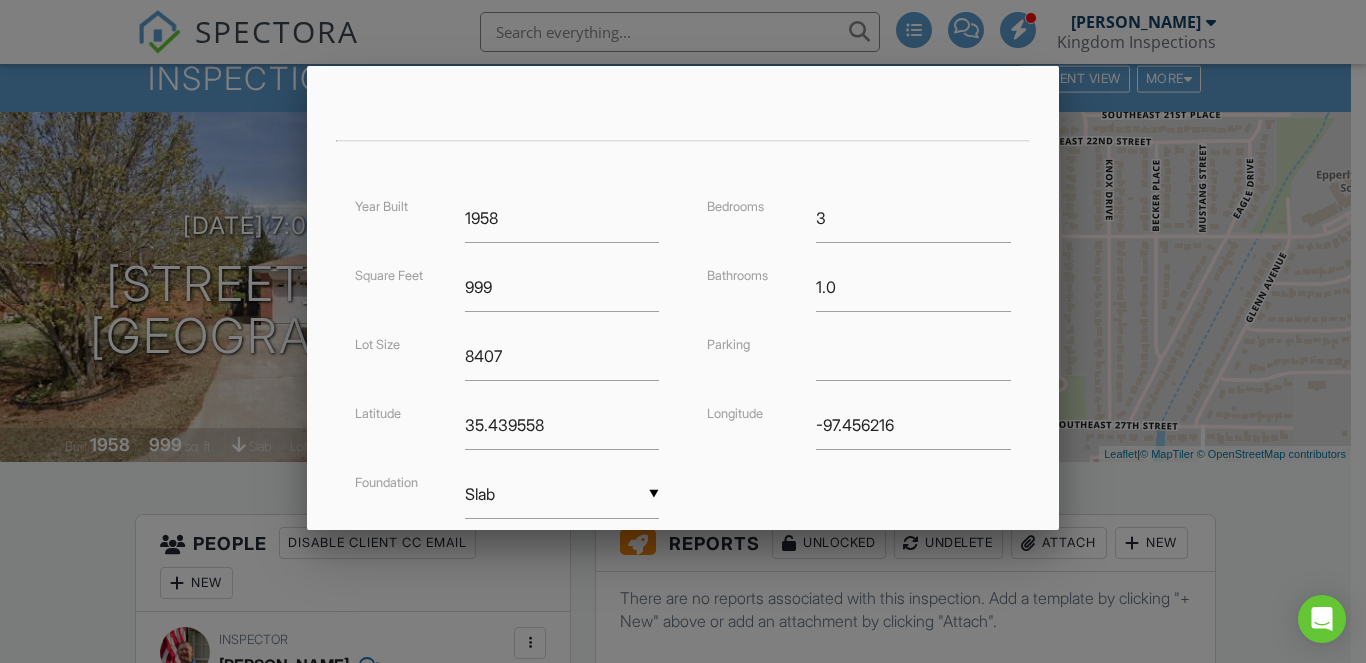 scroll, scrollTop: 534, scrollLeft: 0, axis: vertical 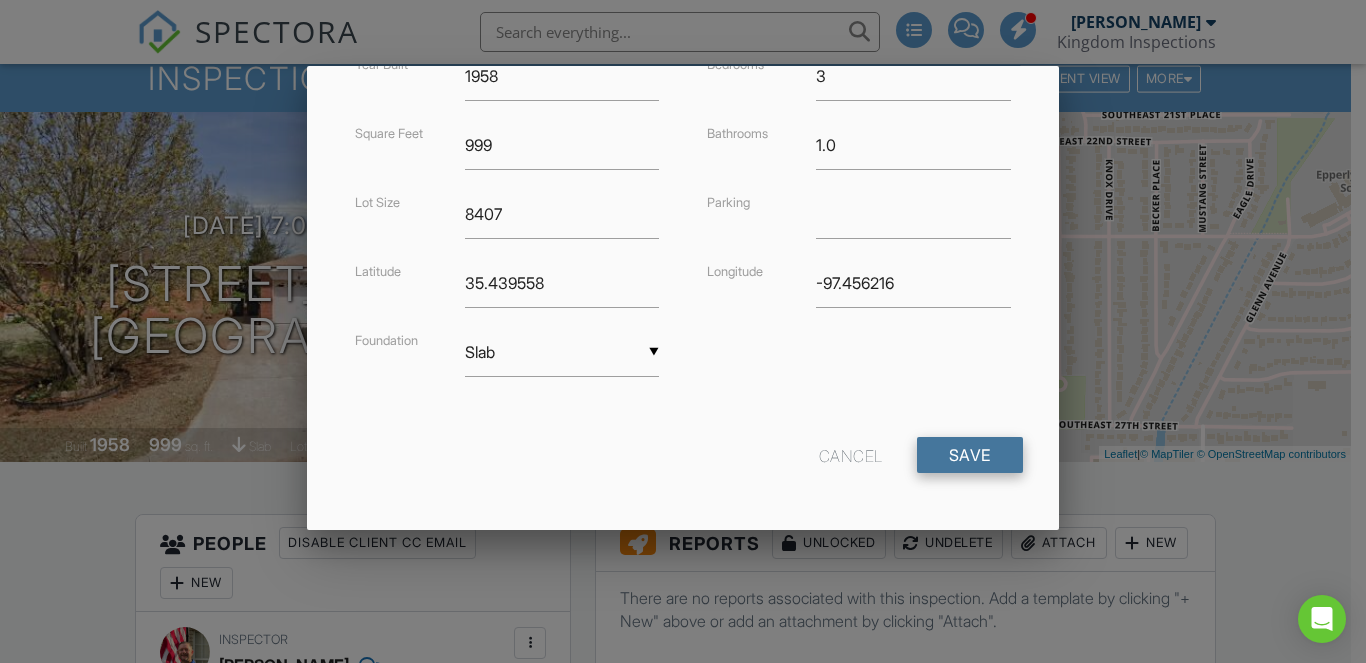type on "123 Test Inspection" 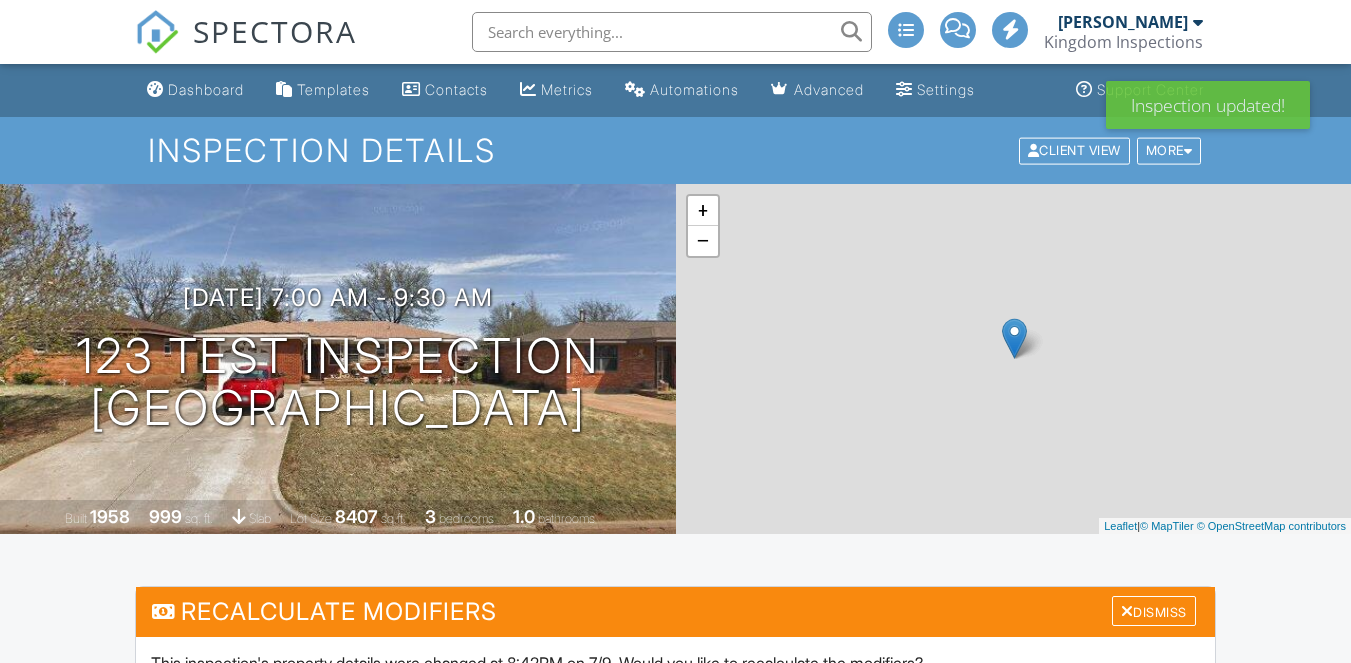 scroll, scrollTop: 0, scrollLeft: 0, axis: both 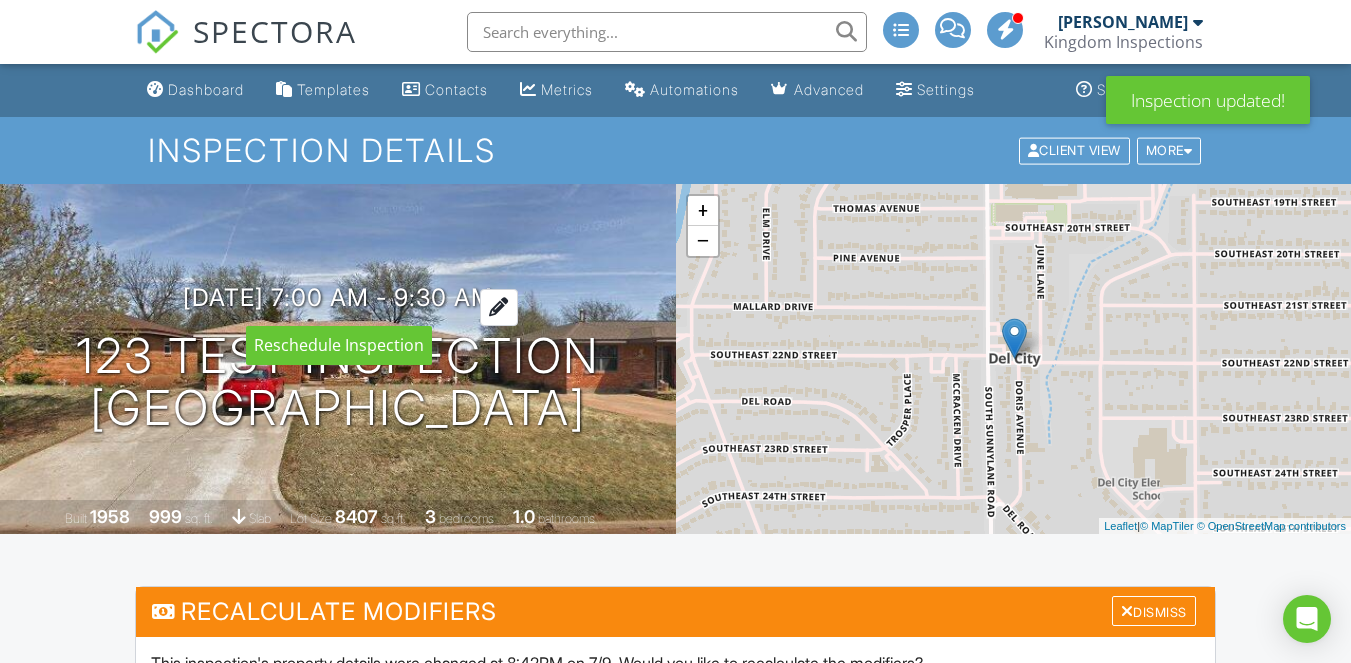 click on "07/05/2025  7:00 am
- 9:30 am" at bounding box center (338, 297) 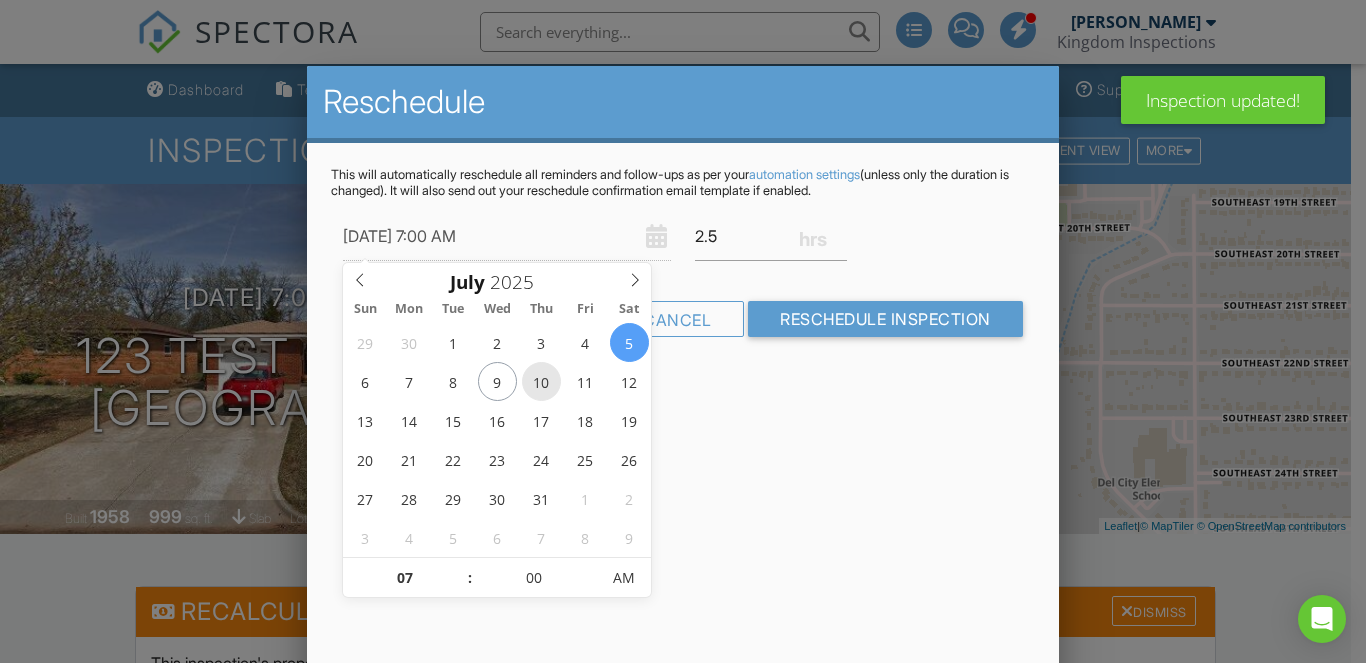 type on "07/10/2025 7:00 AM" 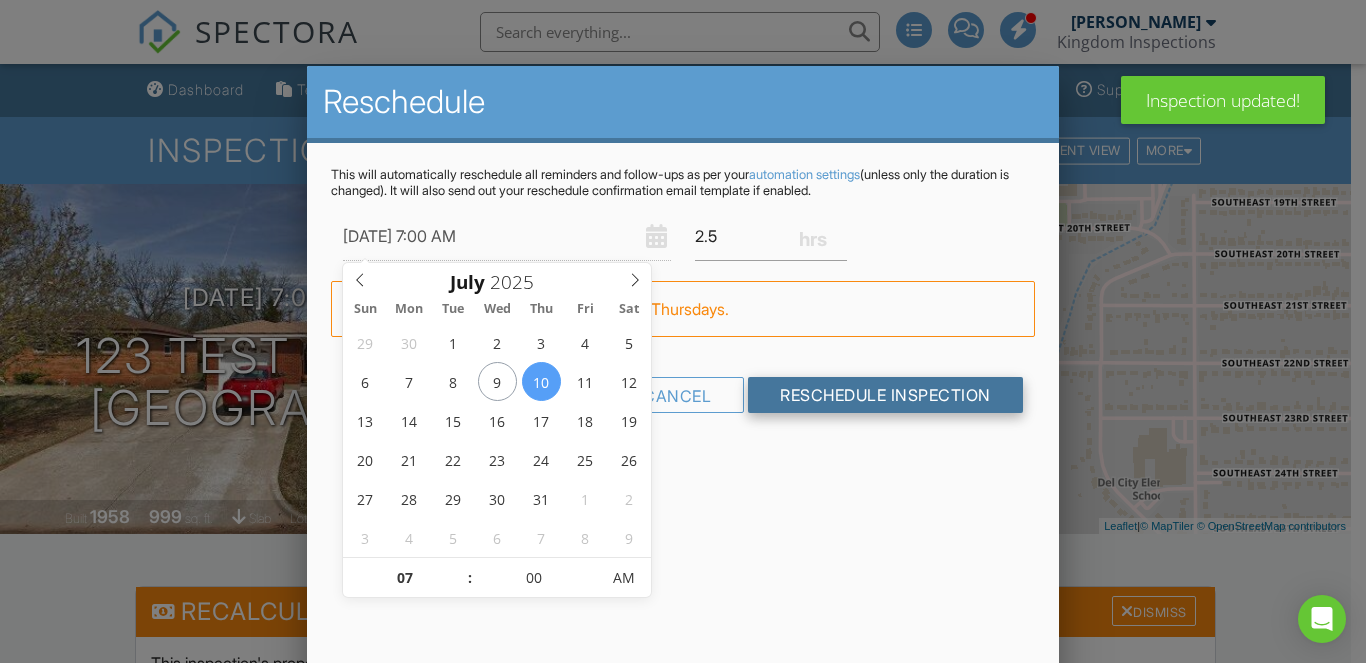 click on "Reschedule Inspection" at bounding box center (885, 395) 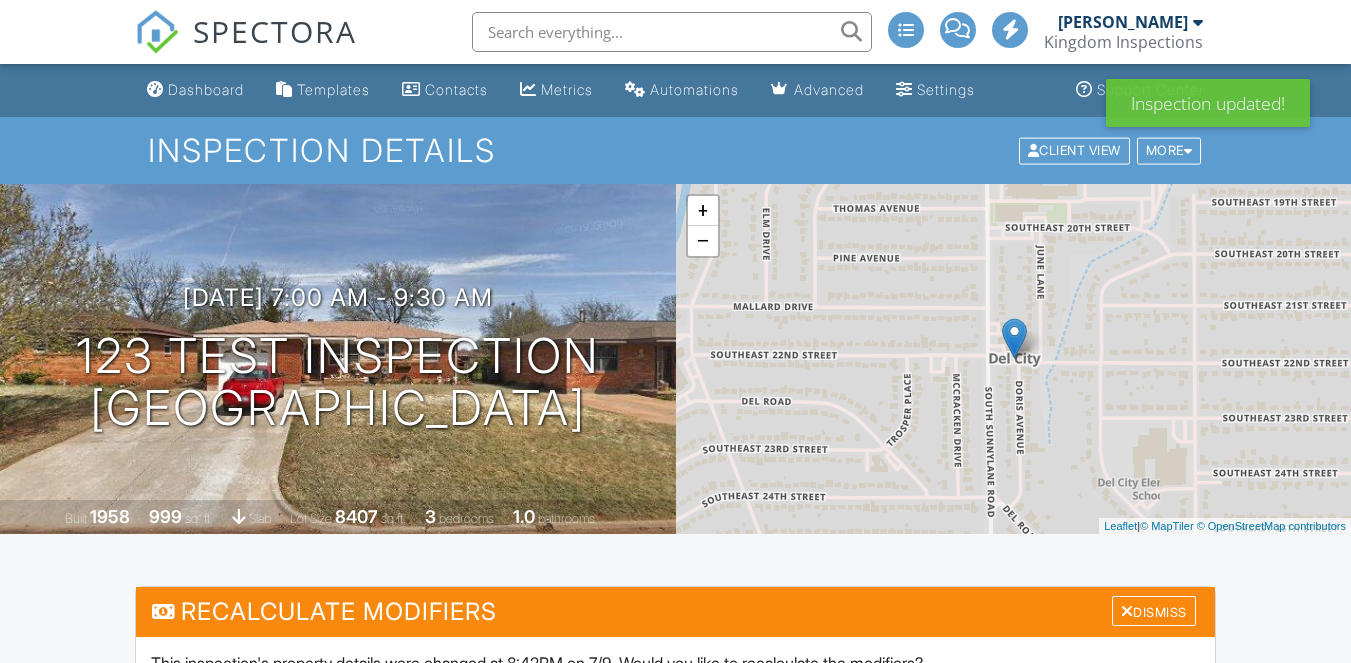 scroll, scrollTop: 0, scrollLeft: 0, axis: both 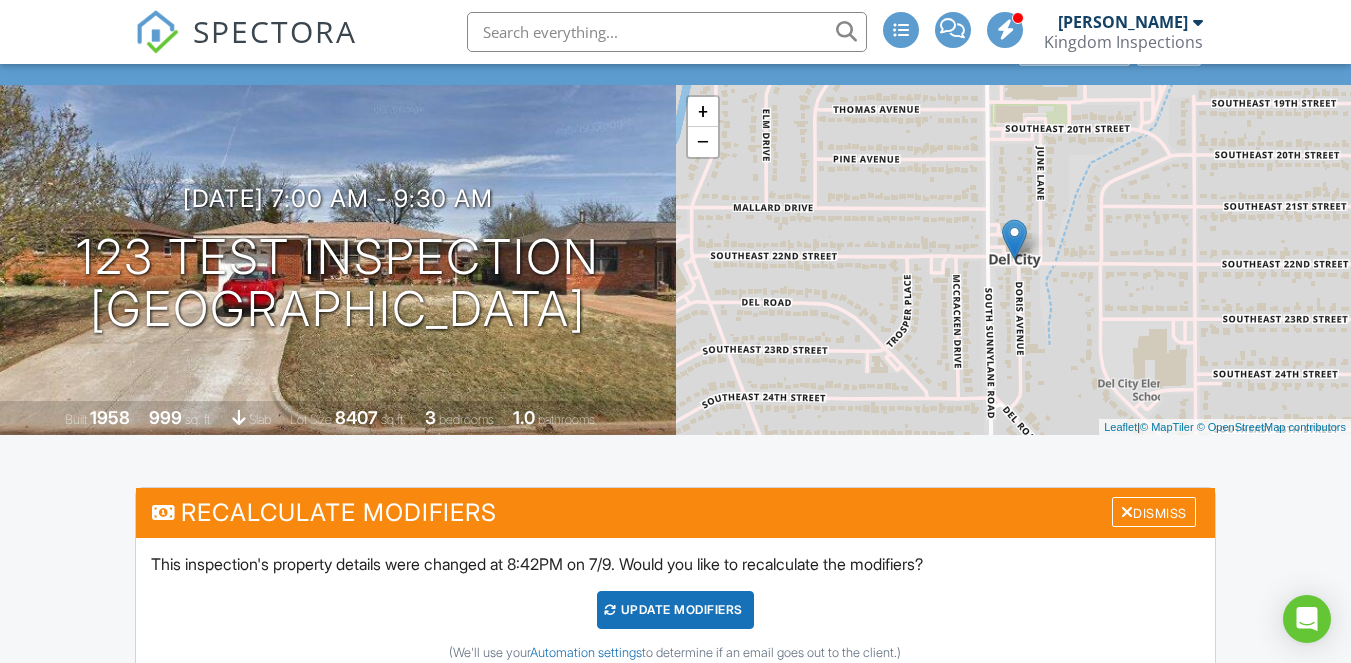 click on "Dashboard
Templates
Contacts
Metrics
Automations
Advanced
Settings
Support Center
Inspection Details
Client View
More
Property Details
Reschedule
Reorder / Copy
Share
Cancel
Delete
Print Order
Convert to V9
Disable Pass on CC Fees
View Change Log
07/10/2025  7:00 am
- 9:30 am
123 Test Inspection
Del City, OK 73115
Built
1958
999
sq. ft.
slab
Lot Size
8407
sq.ft.
3
bedrooms
1.0
bathrooms
+ − Leaflet  |  © MapTiler   © OpenStreetMap contributors
All emails and texts are disabled for this inspection!
Turn on emails and texts
Recalculate Modifiers
Dismiss
UPDATE Modifiers
(We'll use your  Automation settings" at bounding box center [675, 1656] 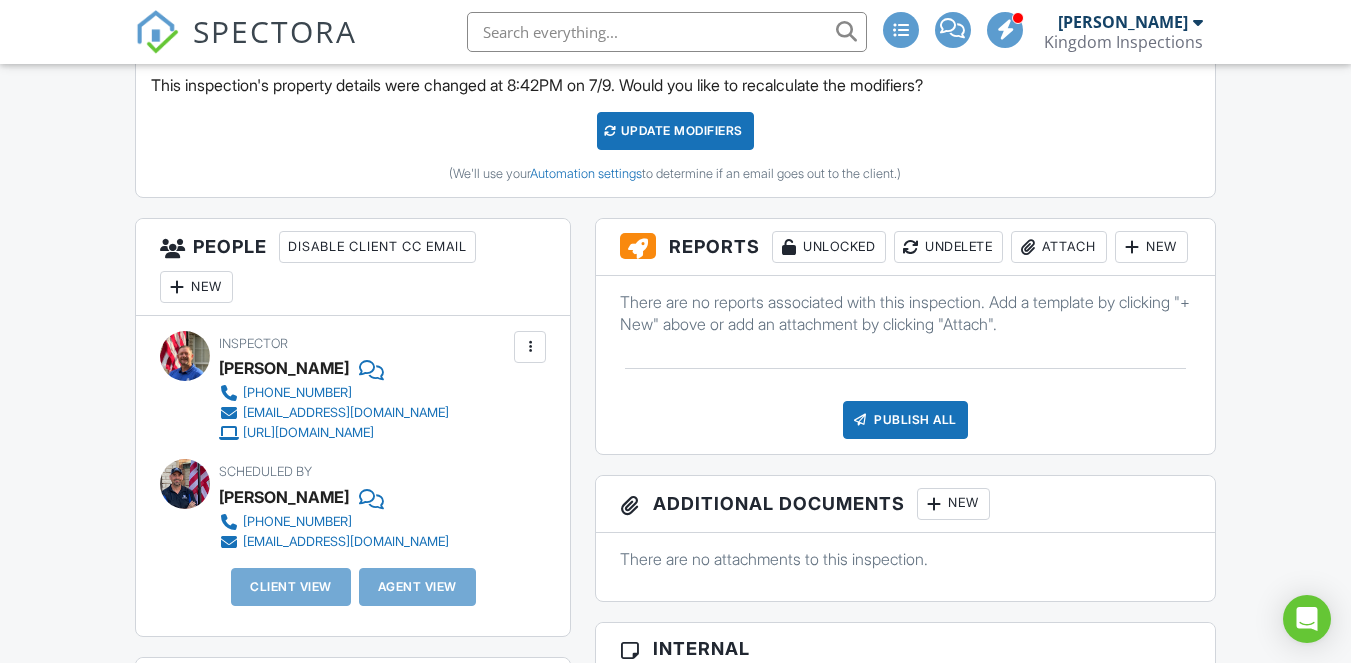 scroll, scrollTop: 0, scrollLeft: 0, axis: both 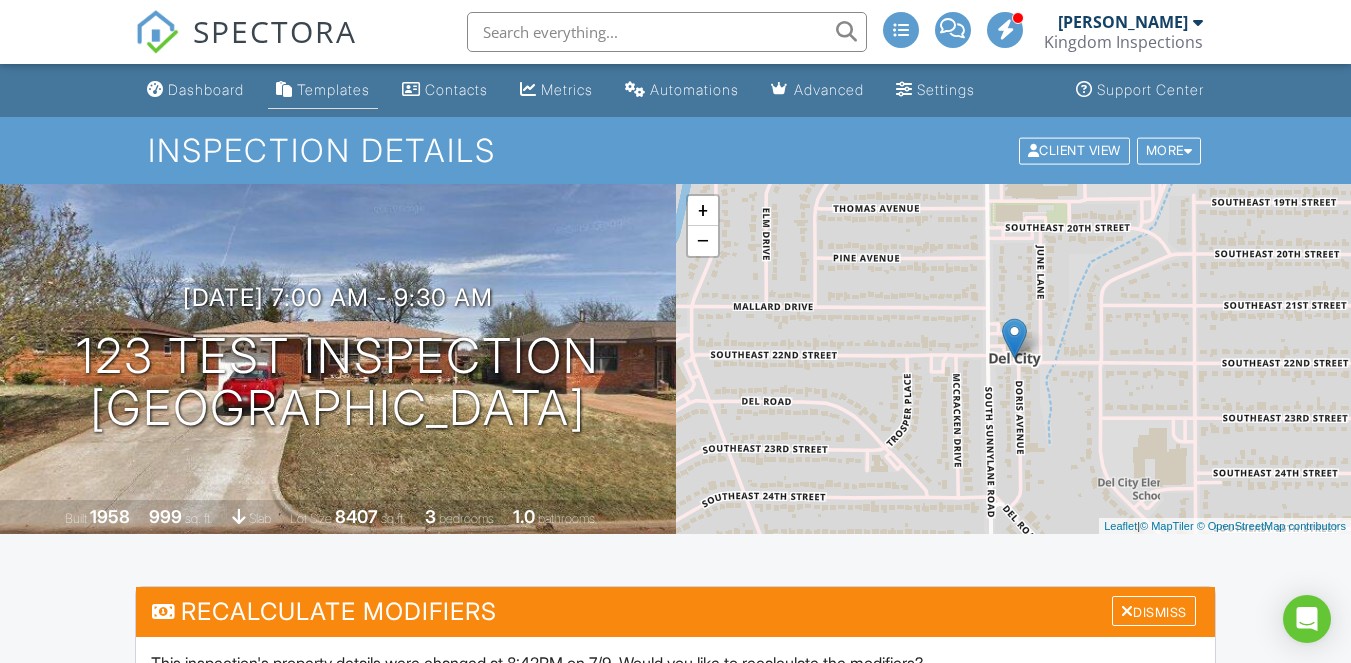 click on "Templates" at bounding box center (323, 90) 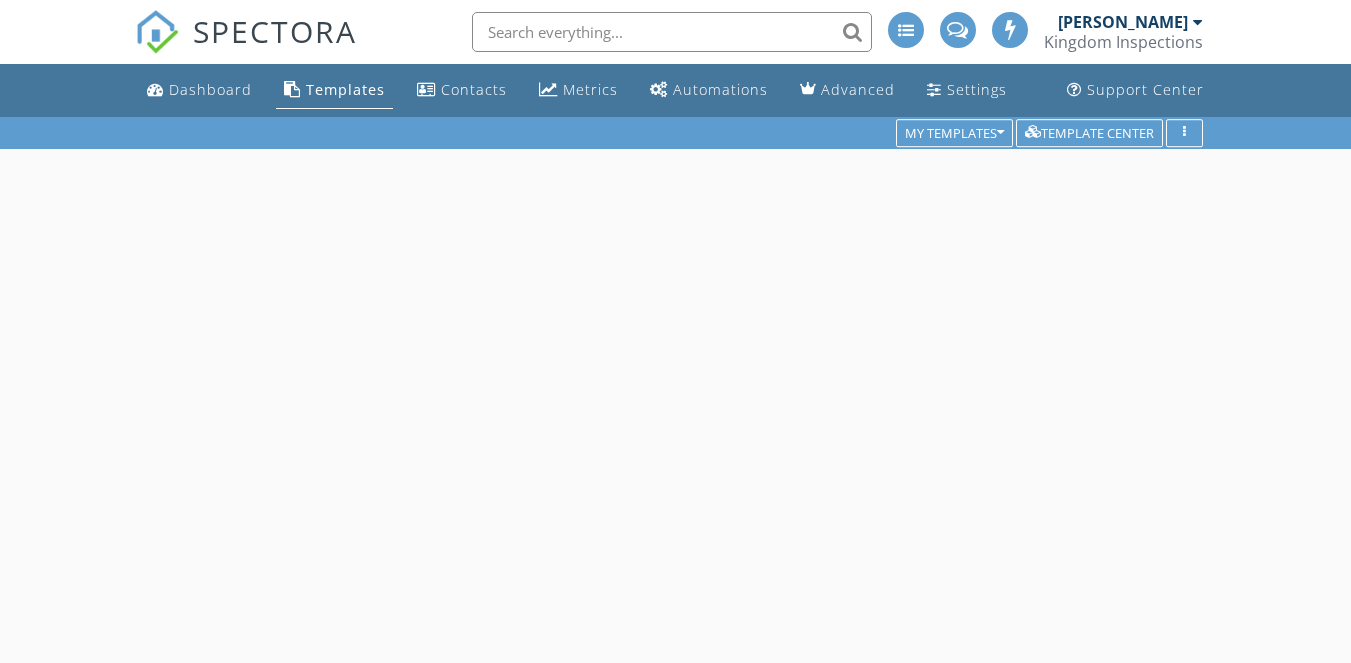 scroll, scrollTop: 0, scrollLeft: 0, axis: both 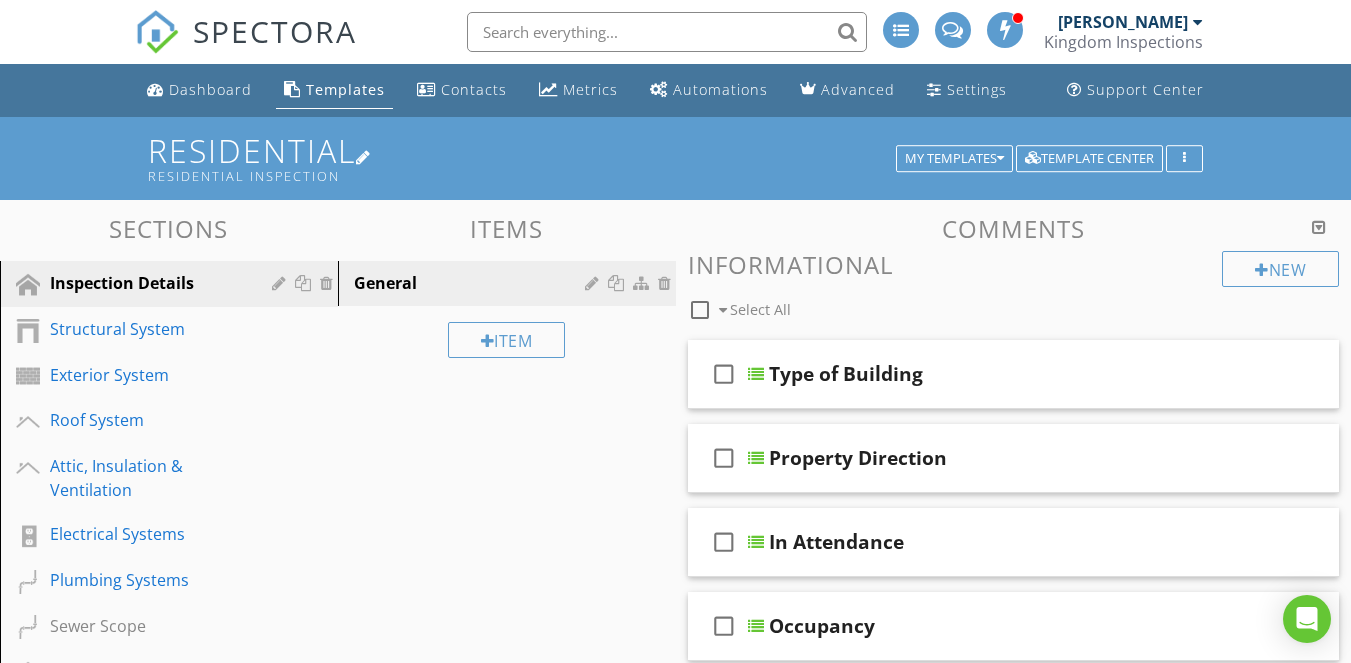 click on "Residential Inspection" at bounding box center (525, 176) 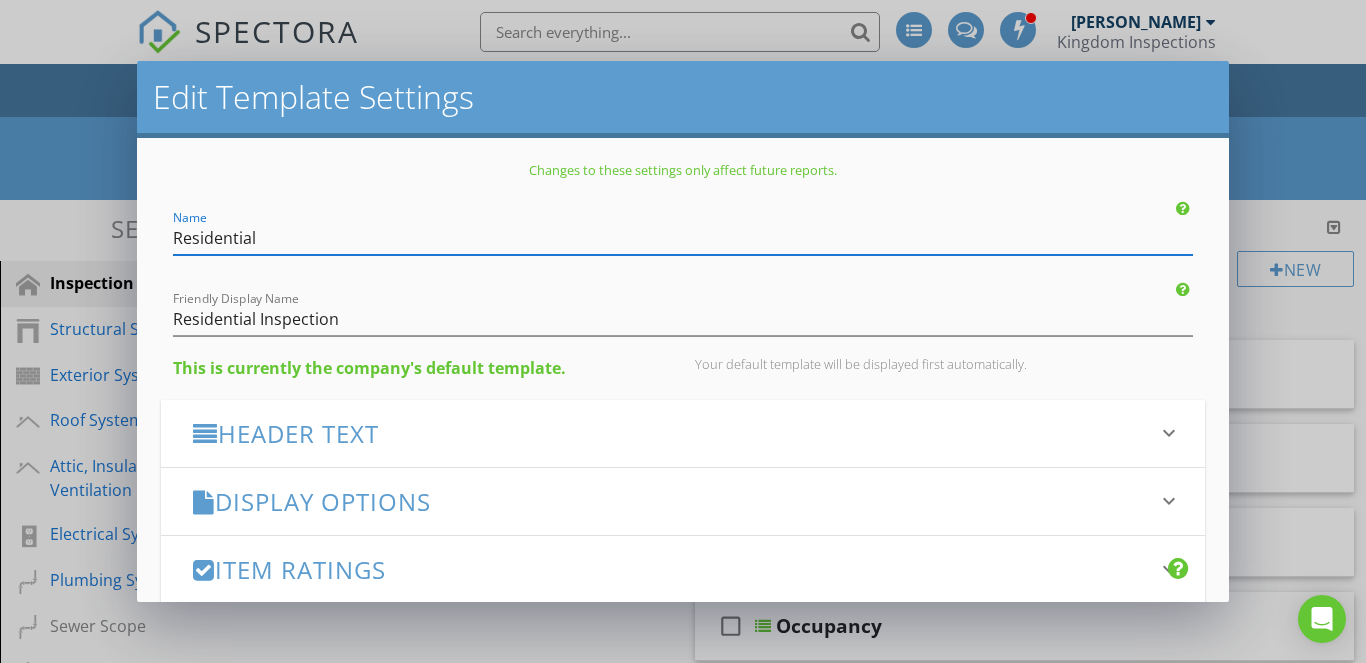 click on "Edit Template Settings   Changes to these settings only affect future reports.     Name Residential     Friendly Display Name Residential Inspection
This is currently the company's default template.
Your default template will be displayed first
automatically.
Header Text
keyboard_arrow_down   Full Report Header Text     Summary Header Text
Display Options
keyboard_arrow_down     check_box_outline_blank Display Category Counts Summary
What does this look like?
check_box_outline_blank Display 'Items Inspected' Count
With
vs
without
check_box_outline_blank Display Inspector Signature   Configure Signature
Where does this display?
check_box_outline_blank Display Standards of Practice
Set per-section by clicking the 'pencil' icon next to each
section.
check_box" at bounding box center [683, 331] 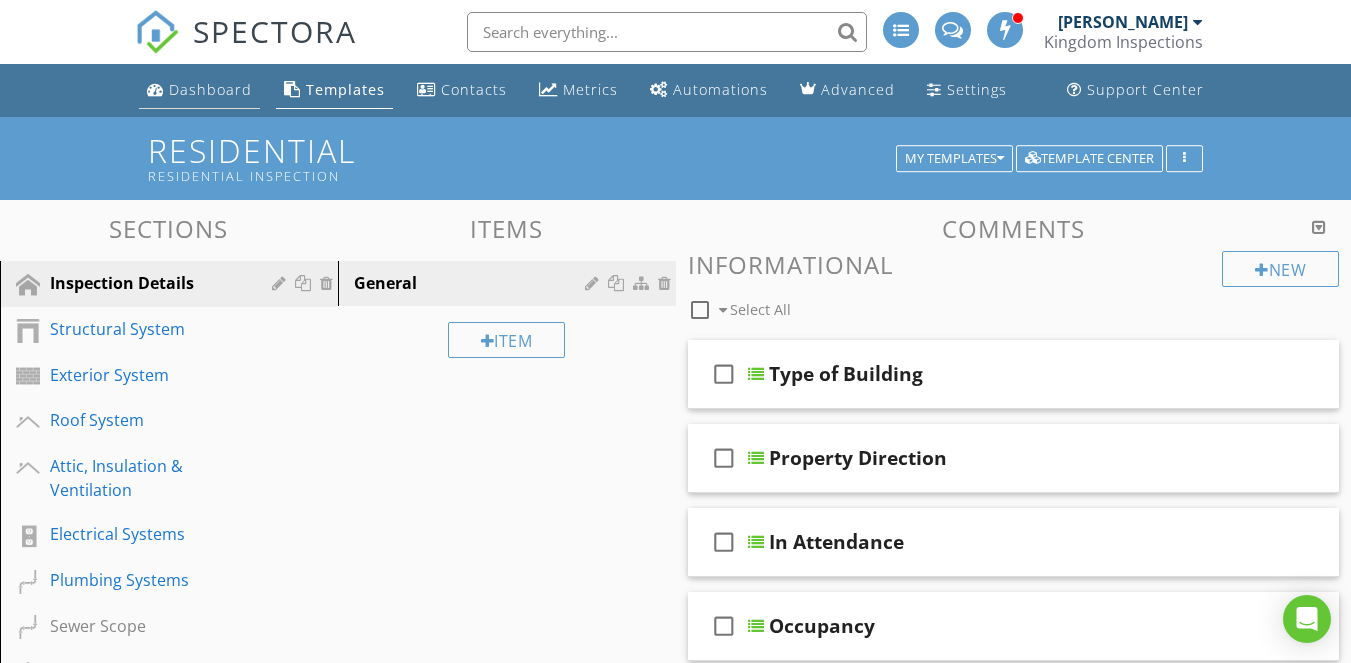 click on "Dashboard" at bounding box center (210, 89) 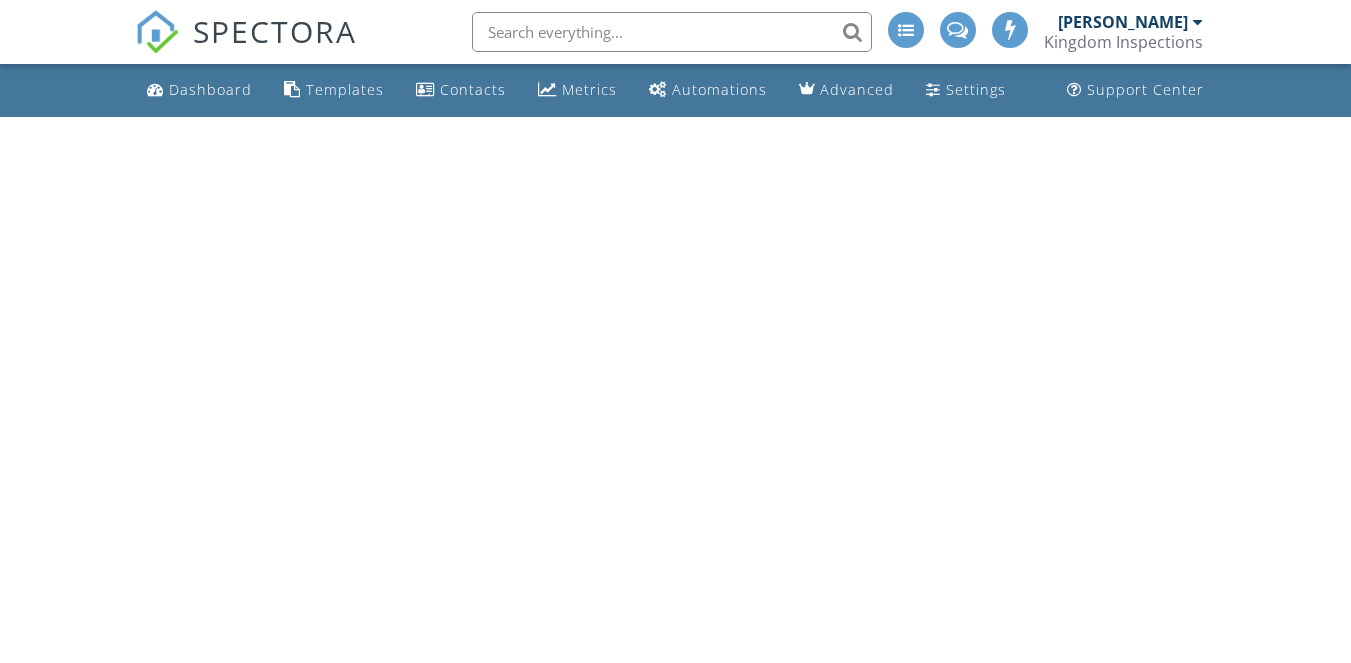 scroll, scrollTop: 0, scrollLeft: 0, axis: both 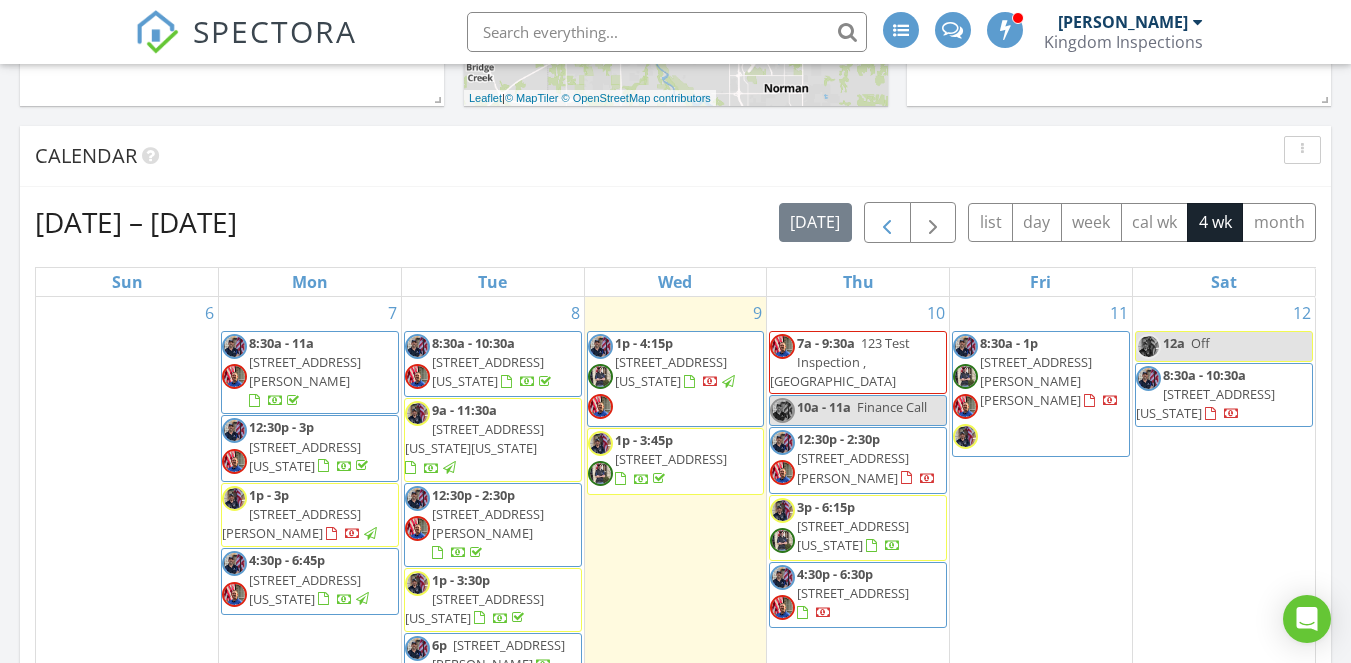 click at bounding box center [887, 223] 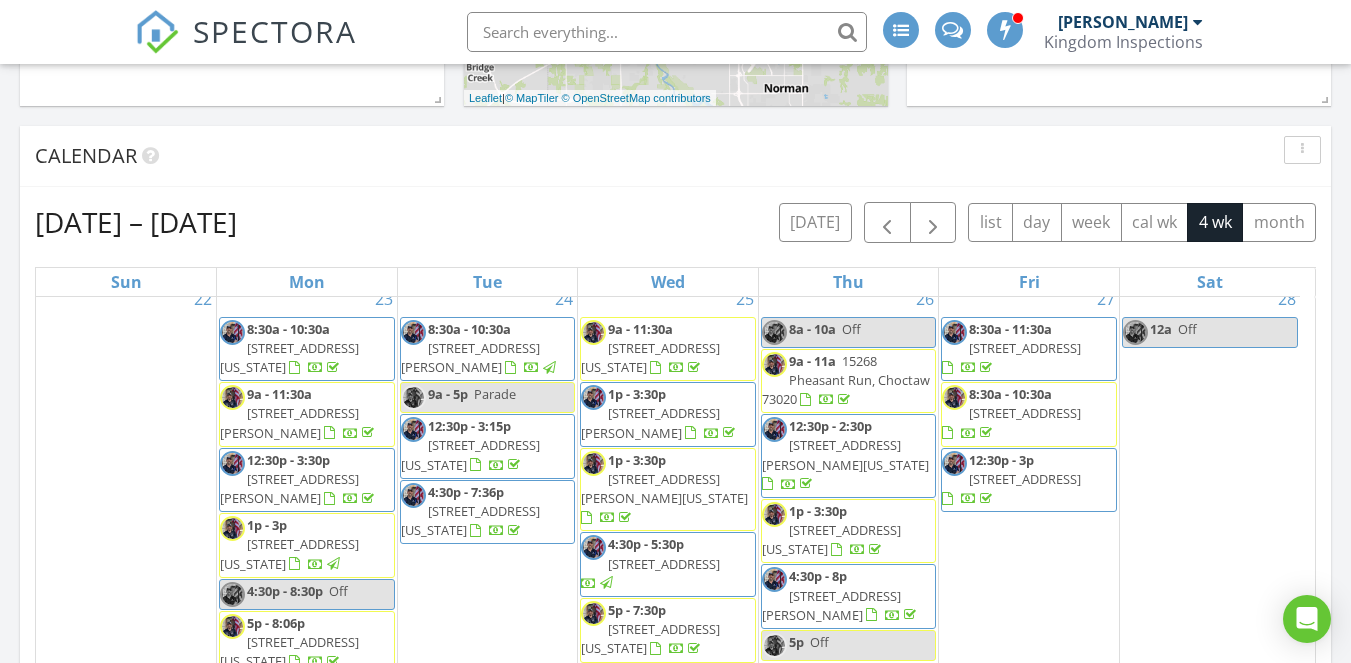 scroll, scrollTop: 776, scrollLeft: 0, axis: vertical 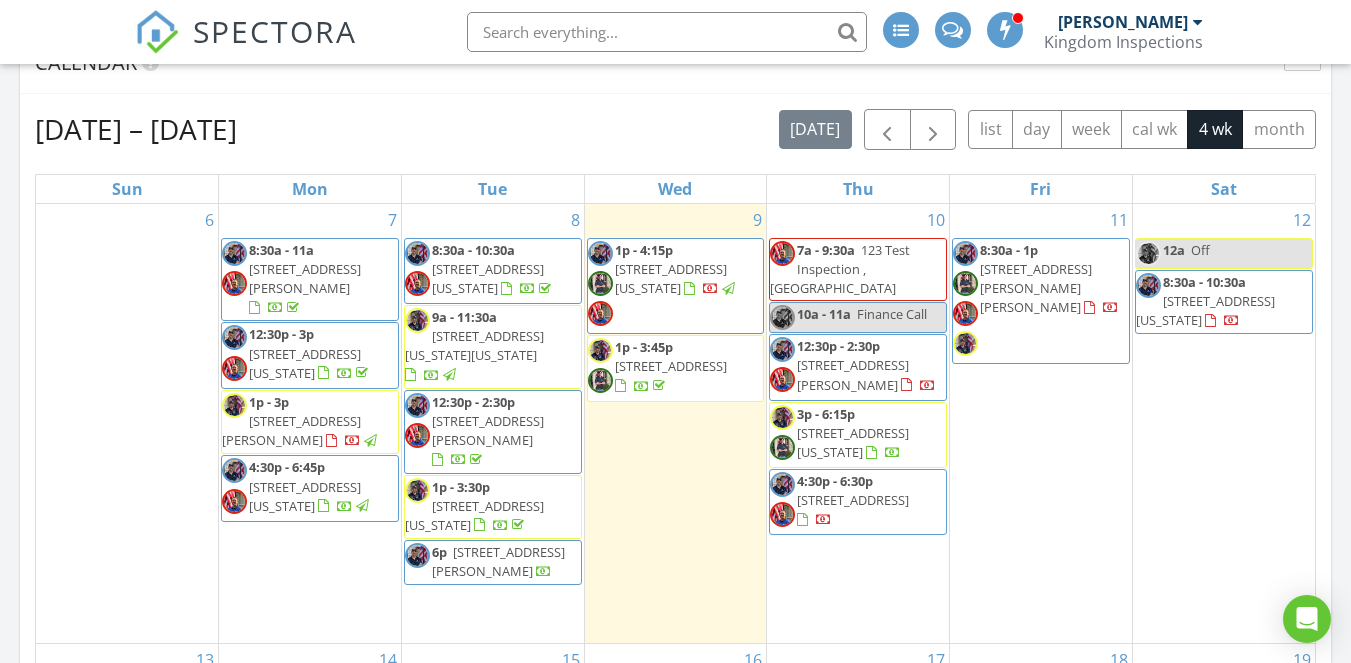click on "4:30p - 6:30p
3924 SE 14th St, Del City 73115" at bounding box center [858, 502] 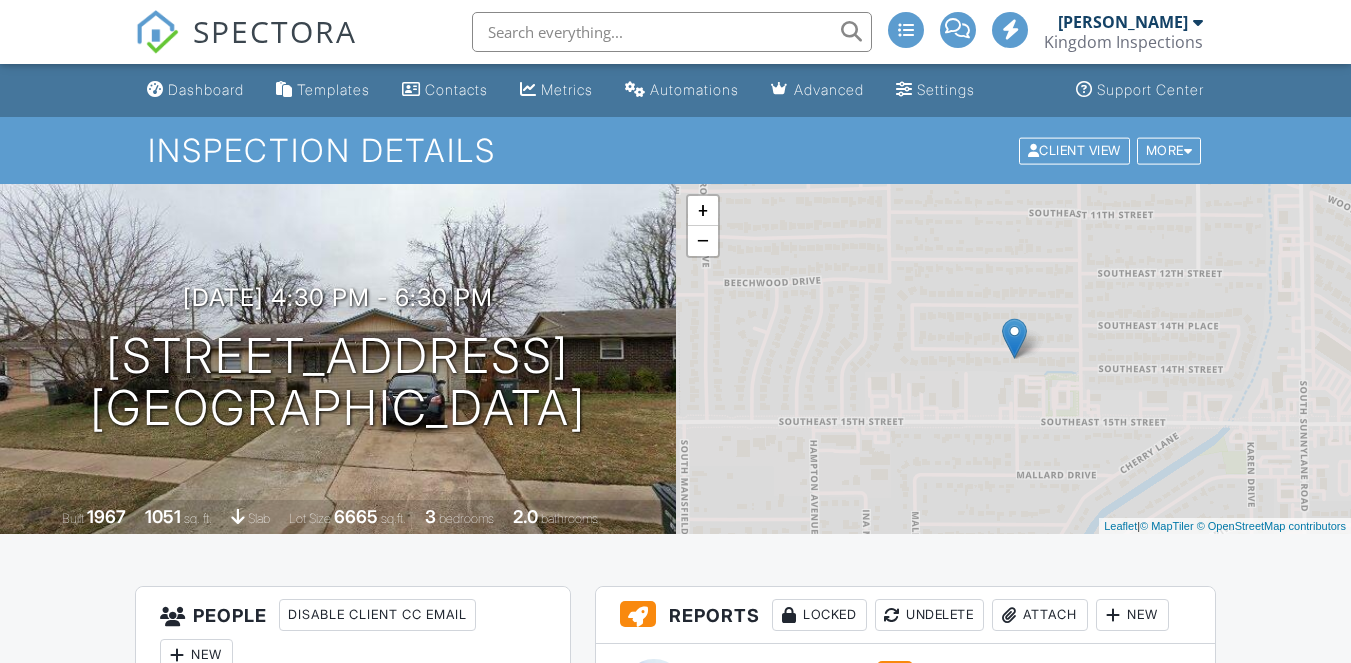 scroll, scrollTop: 0, scrollLeft: 0, axis: both 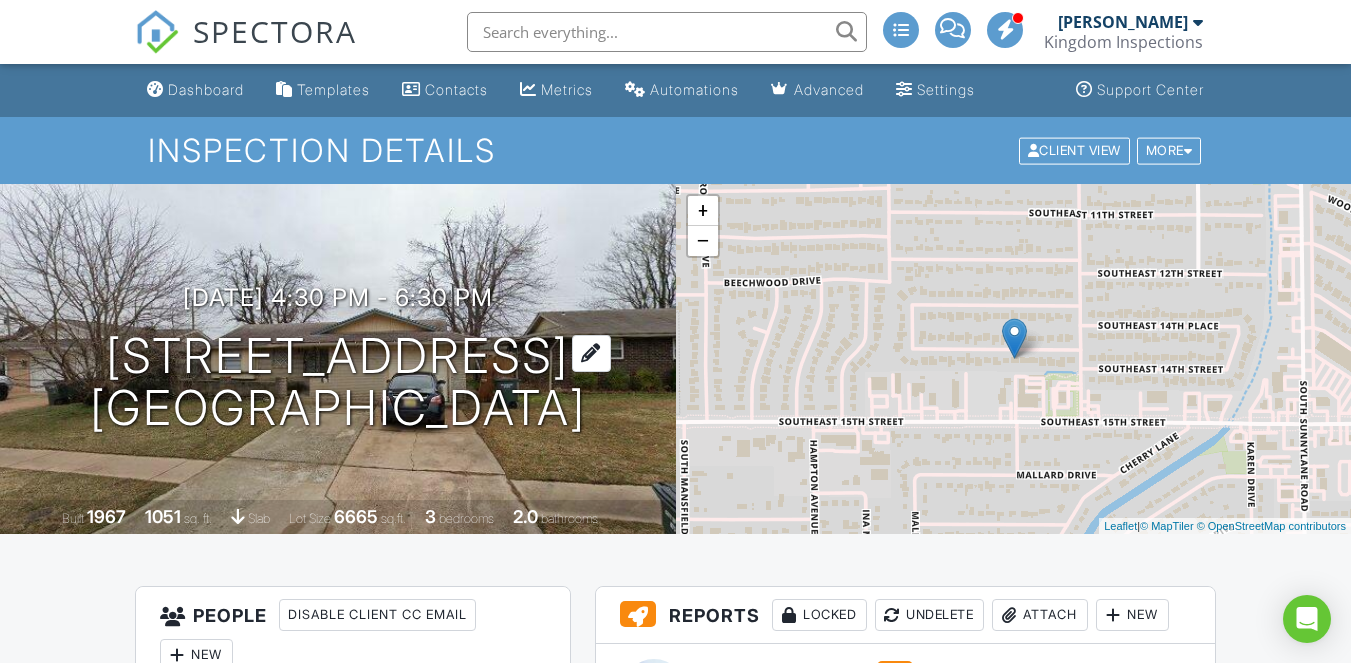 drag, startPoint x: 146, startPoint y: 355, endPoint x: 489, endPoint y: 402, distance: 346.20514 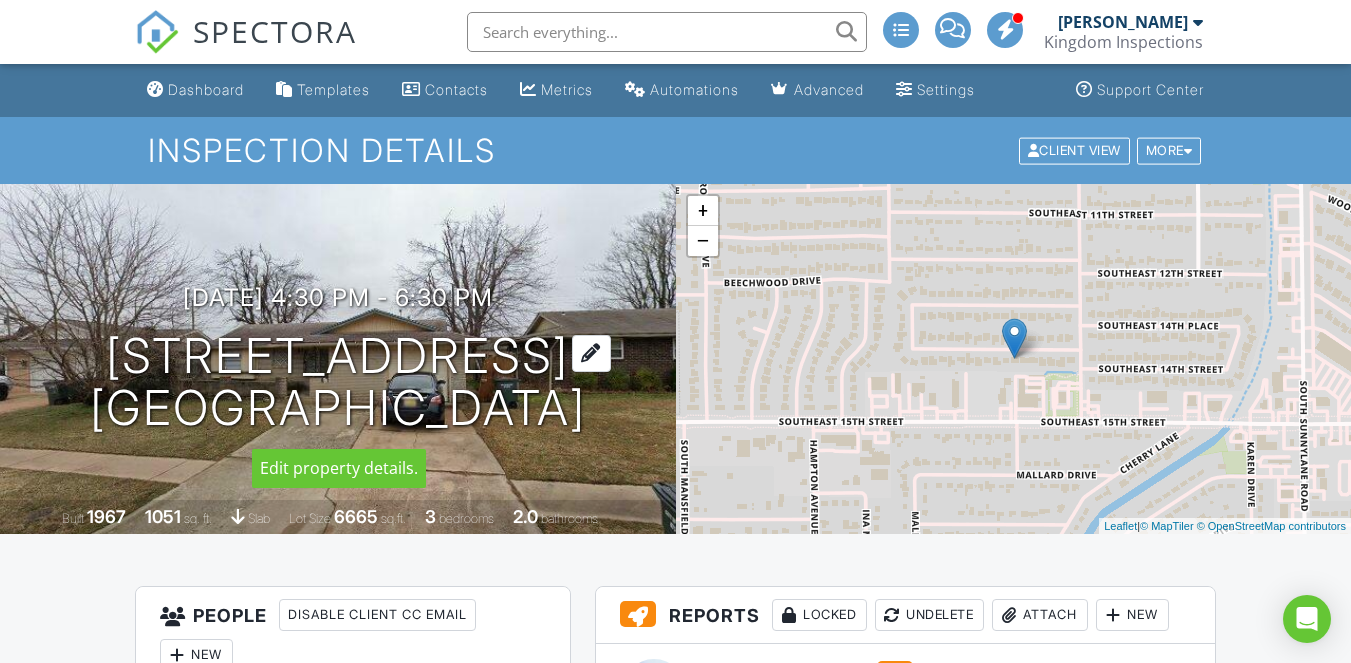 copy on "3924 SE 14th St
Del City, OK 73115" 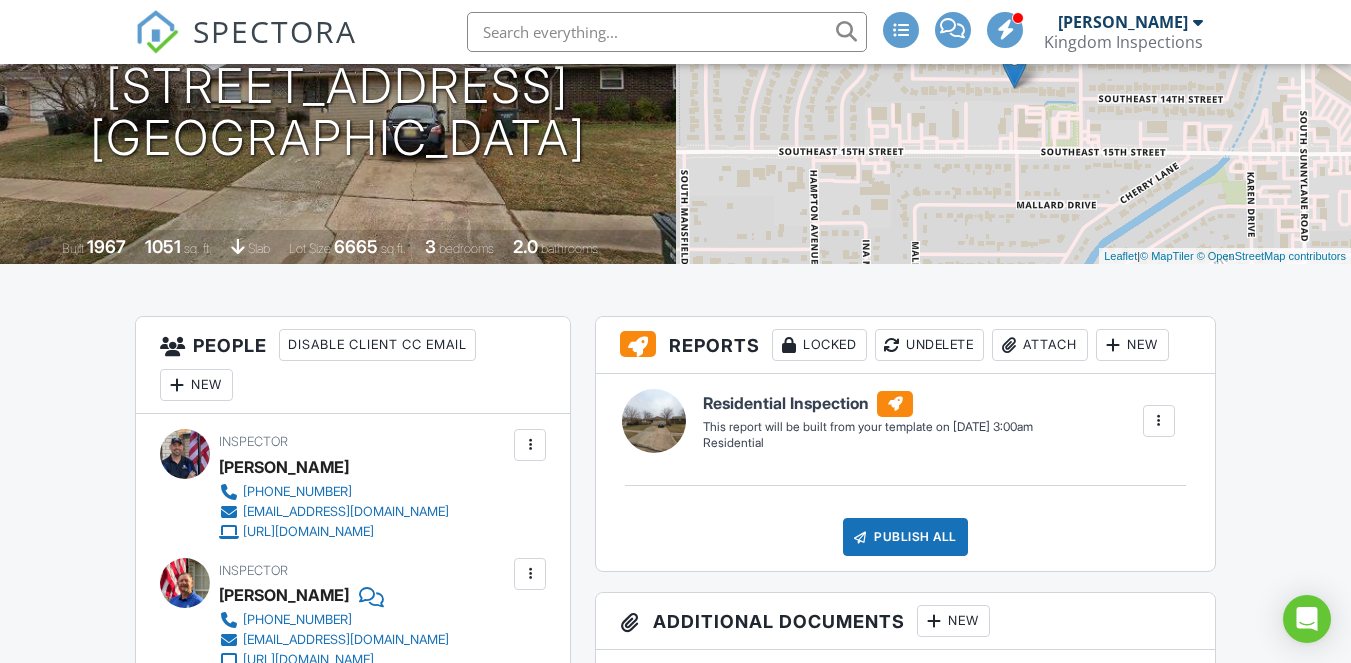 scroll, scrollTop: 0, scrollLeft: 0, axis: both 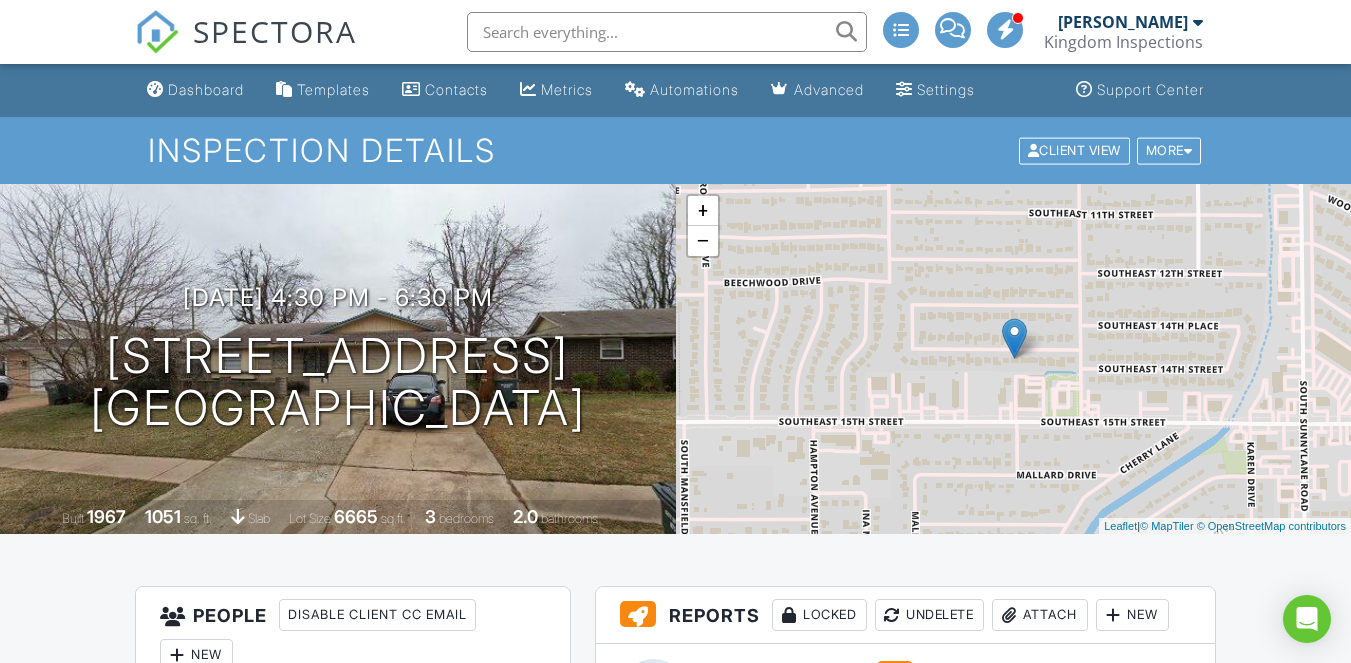 click on "Inspection Details" at bounding box center [675, 150] 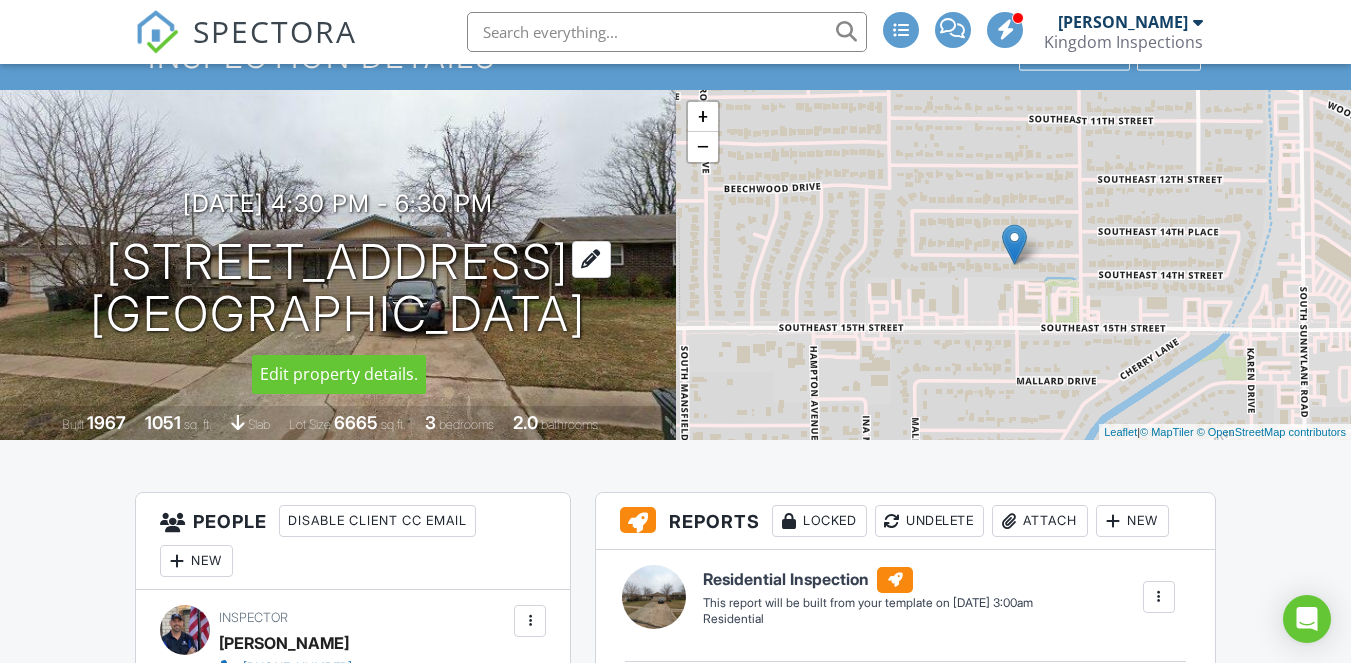 scroll, scrollTop: 0, scrollLeft: 0, axis: both 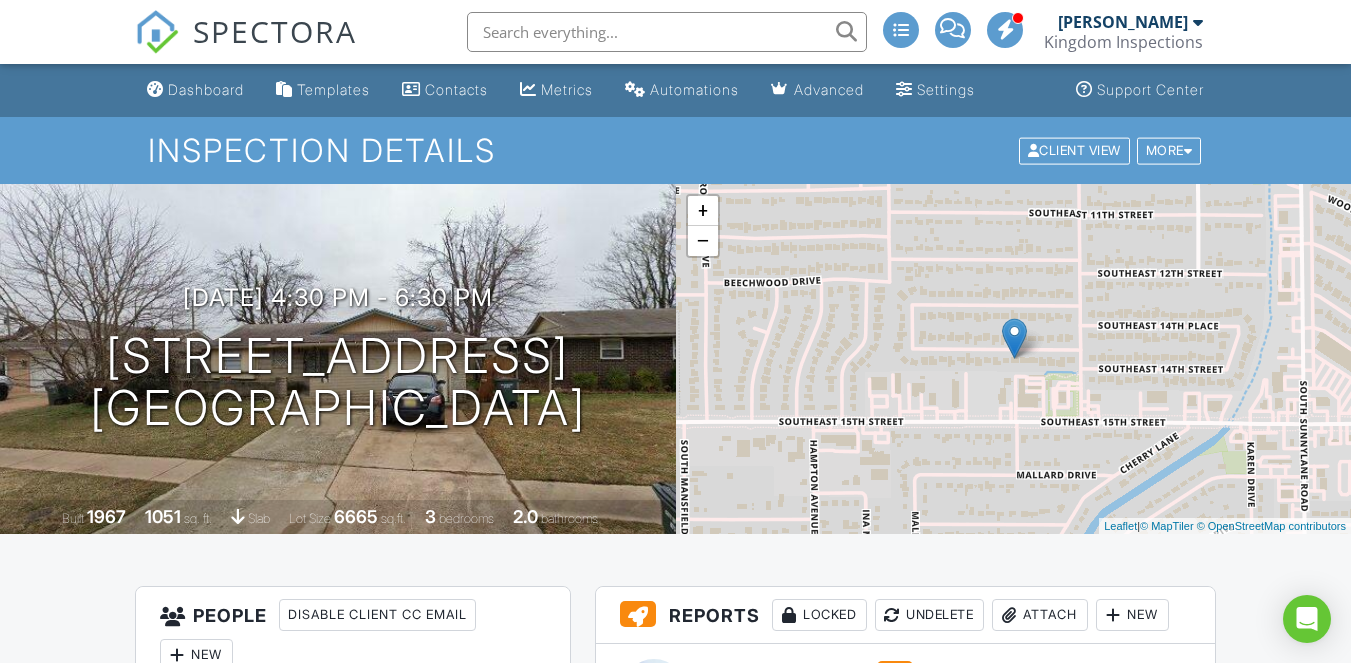 click on "Dashboard
Templates
Contacts
Metrics
Automations
Advanced
Settings
Support Center" at bounding box center [675, 90] 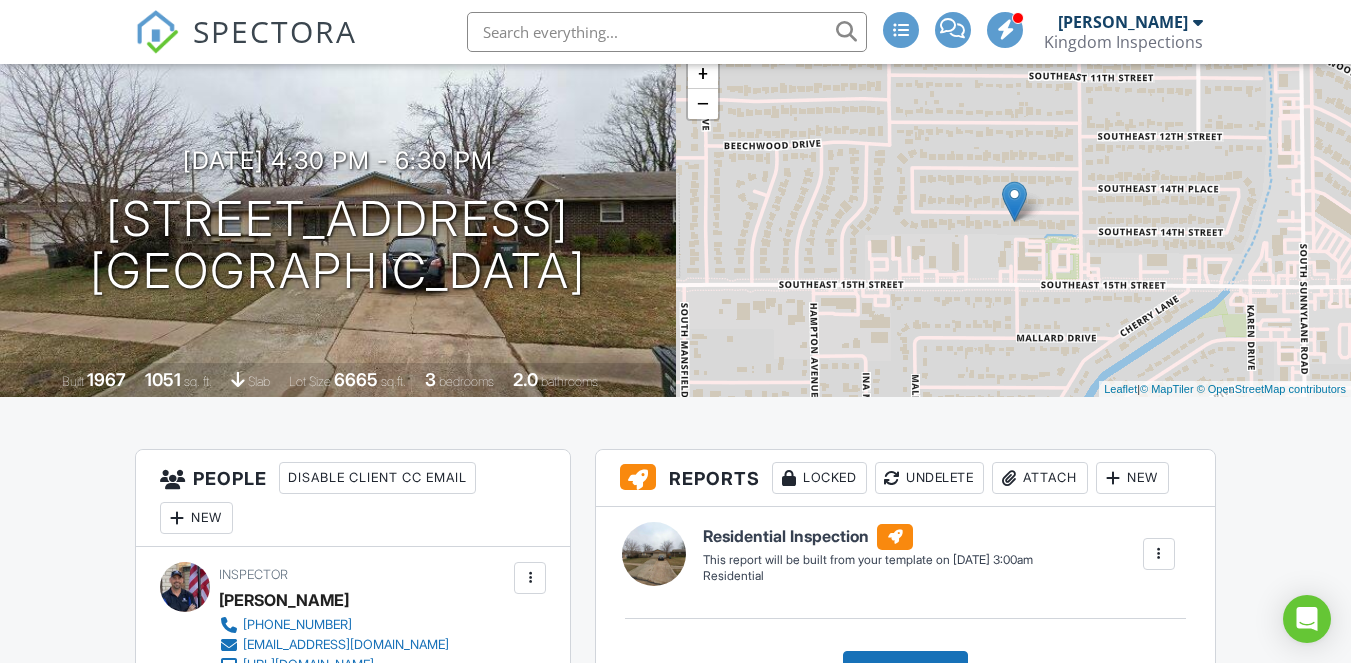 scroll, scrollTop: 0, scrollLeft: 0, axis: both 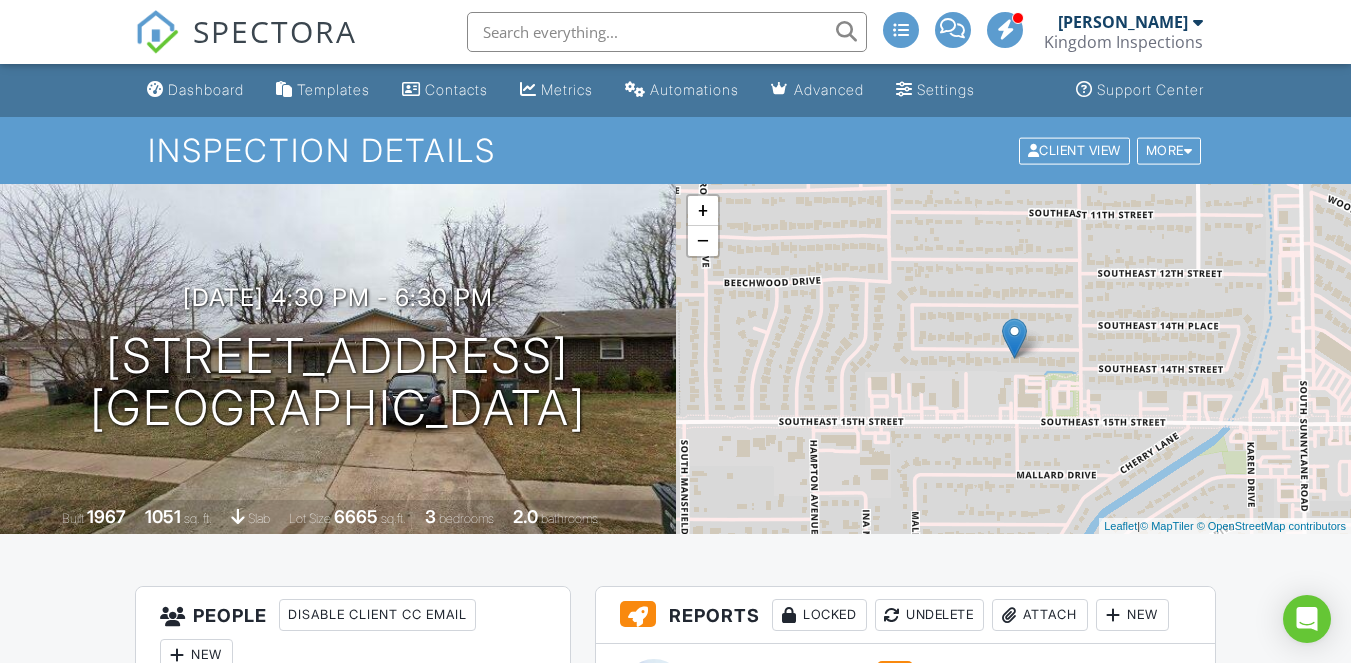 click on "Dashboard
Templates
Contacts
Metrics
Automations
Advanced
Settings
Support Center" at bounding box center (675, 90) 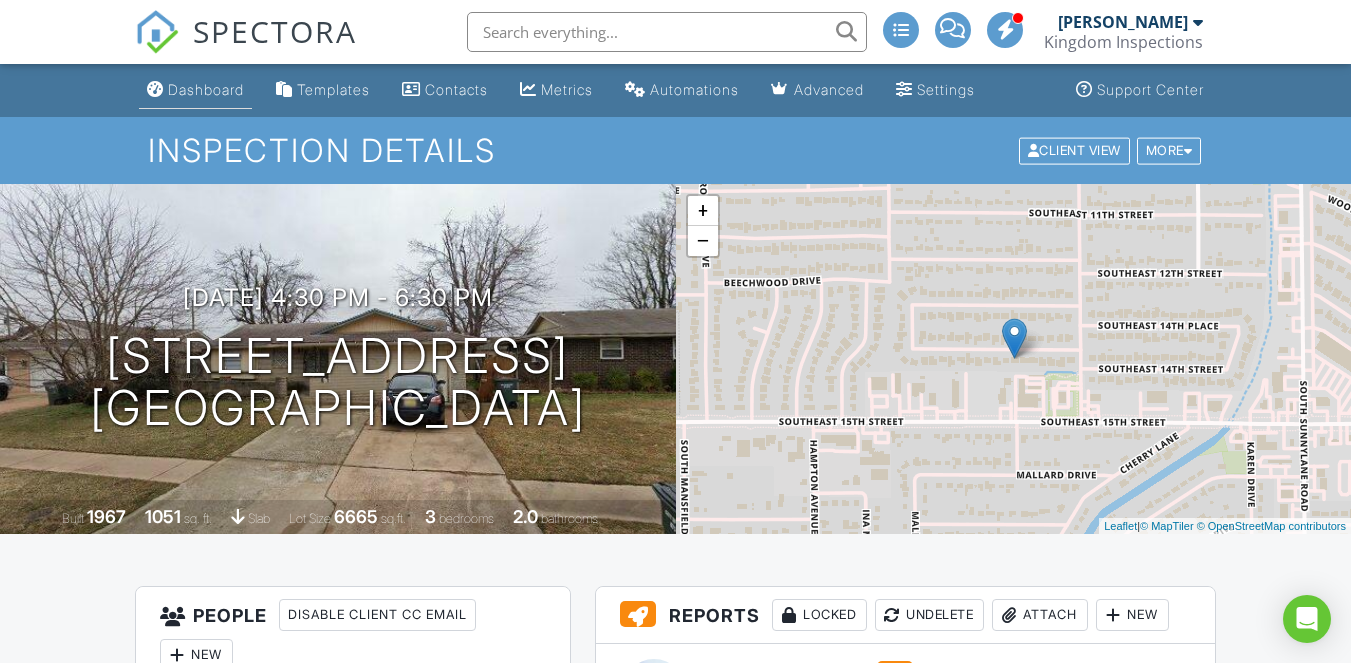click on "Dashboard" at bounding box center (206, 89) 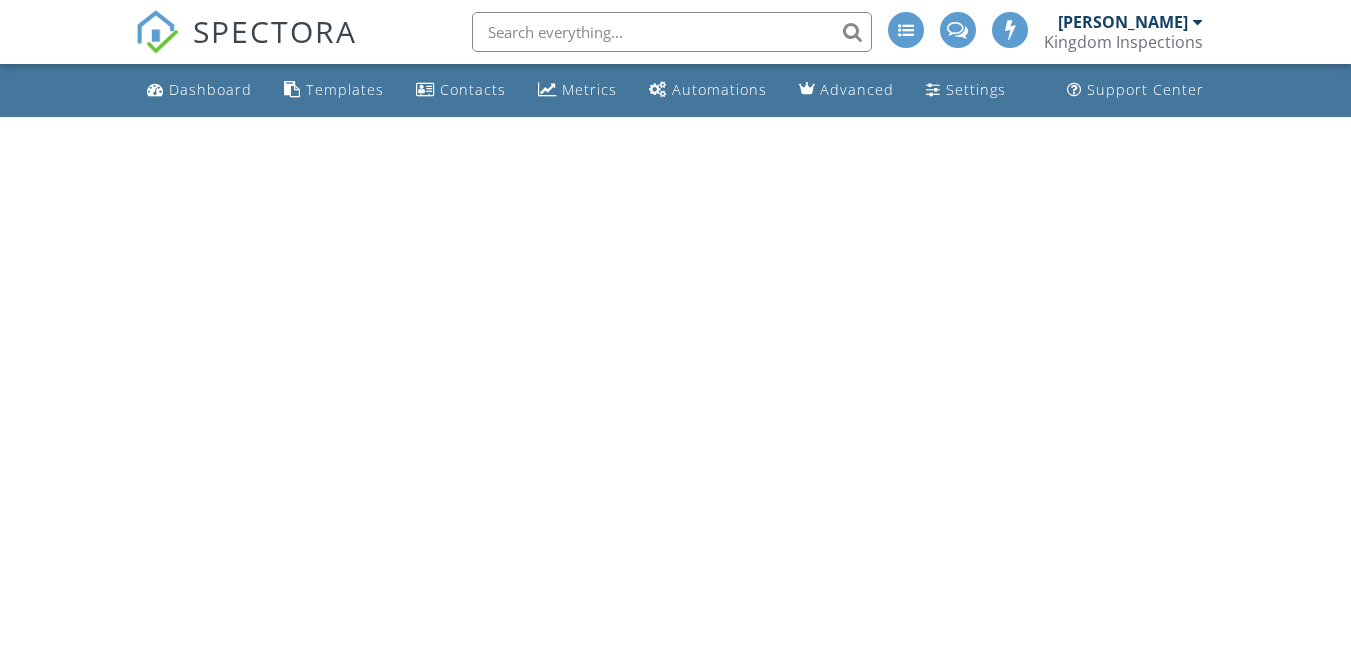 scroll, scrollTop: 0, scrollLeft: 0, axis: both 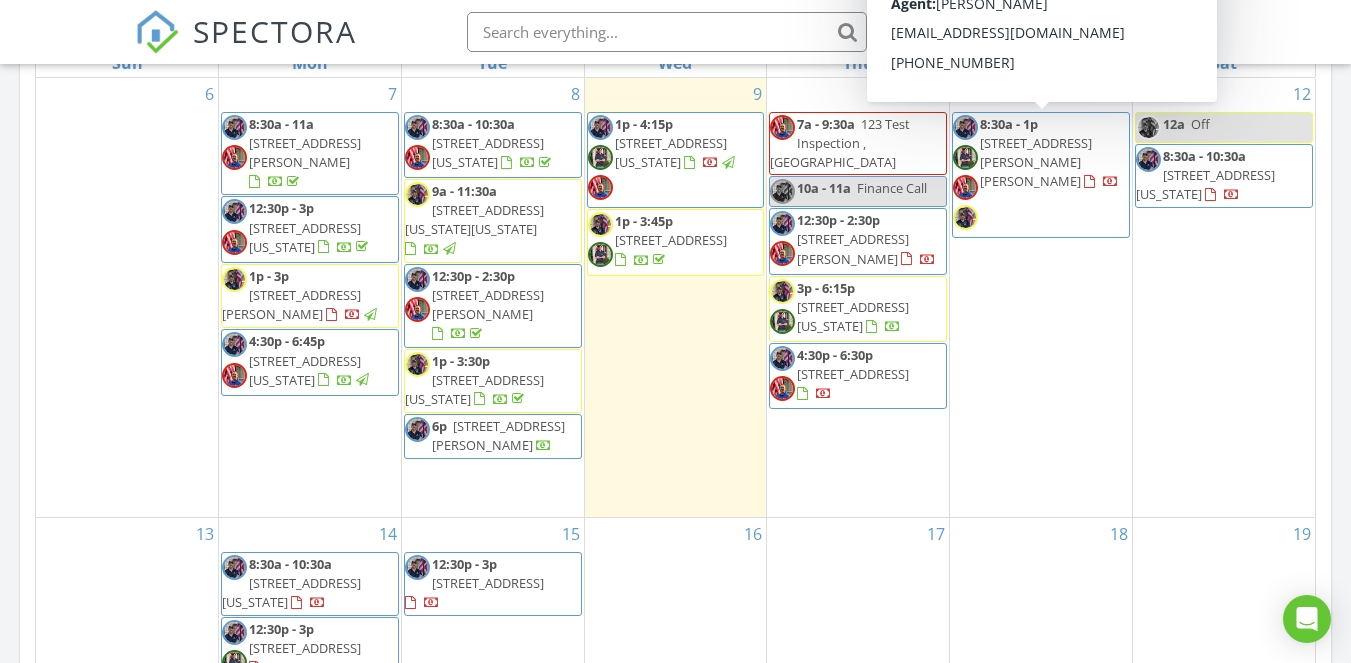 click on "8:30a - 1p
1736 Bryant Cir , Norman 73026" at bounding box center (1041, 175) 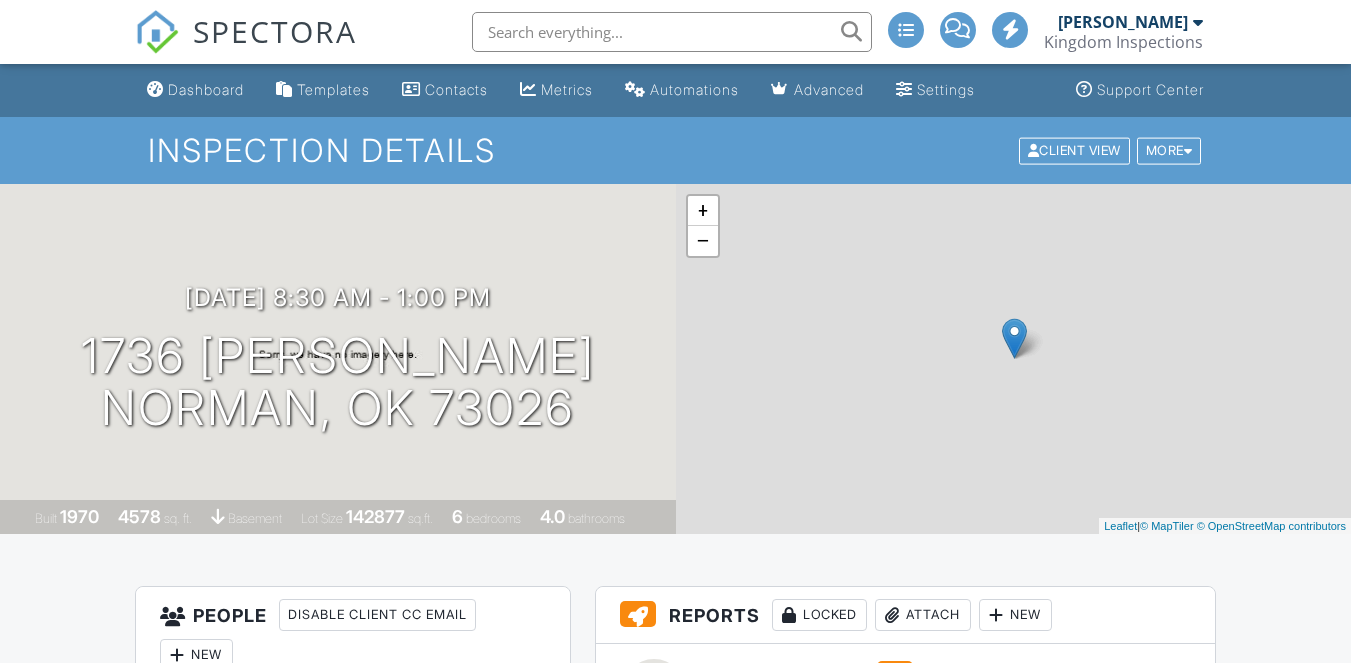 scroll, scrollTop: 0, scrollLeft: 0, axis: both 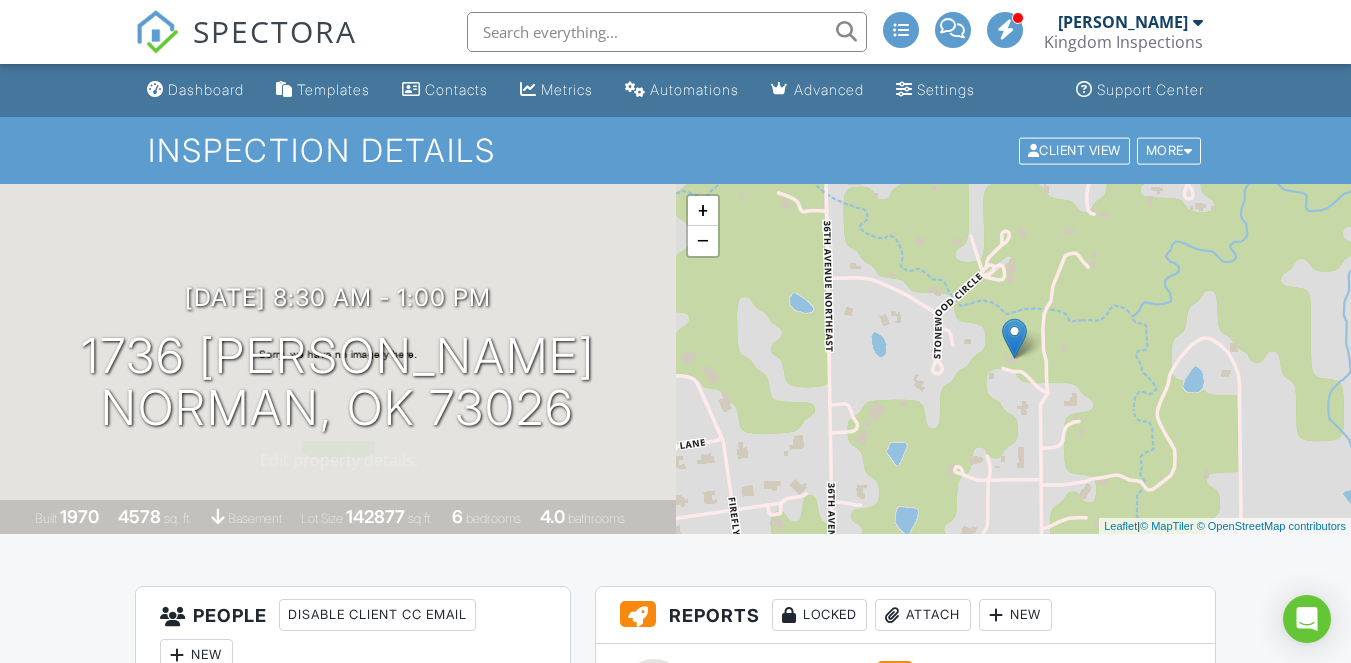 drag, startPoint x: 149, startPoint y: 349, endPoint x: 601, endPoint y: 415, distance: 456.79318 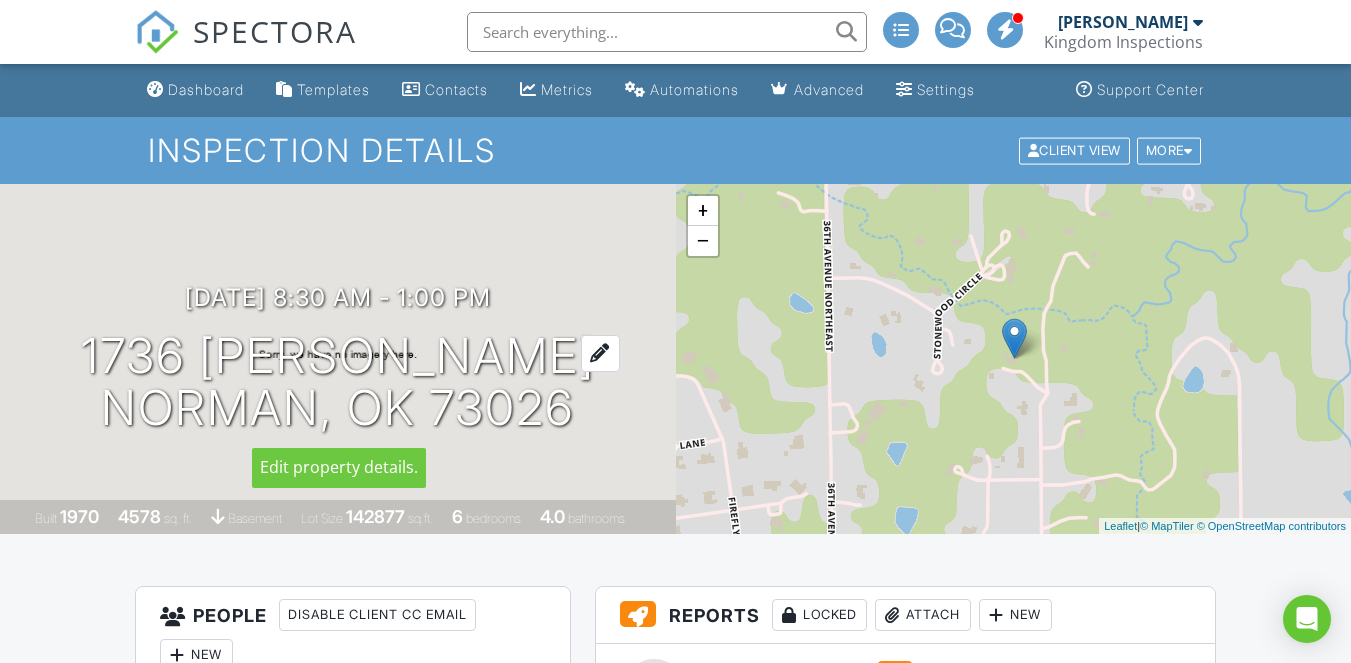 click on "1736 Bryant Cir
Norman, OK 73026" at bounding box center (338, 383) 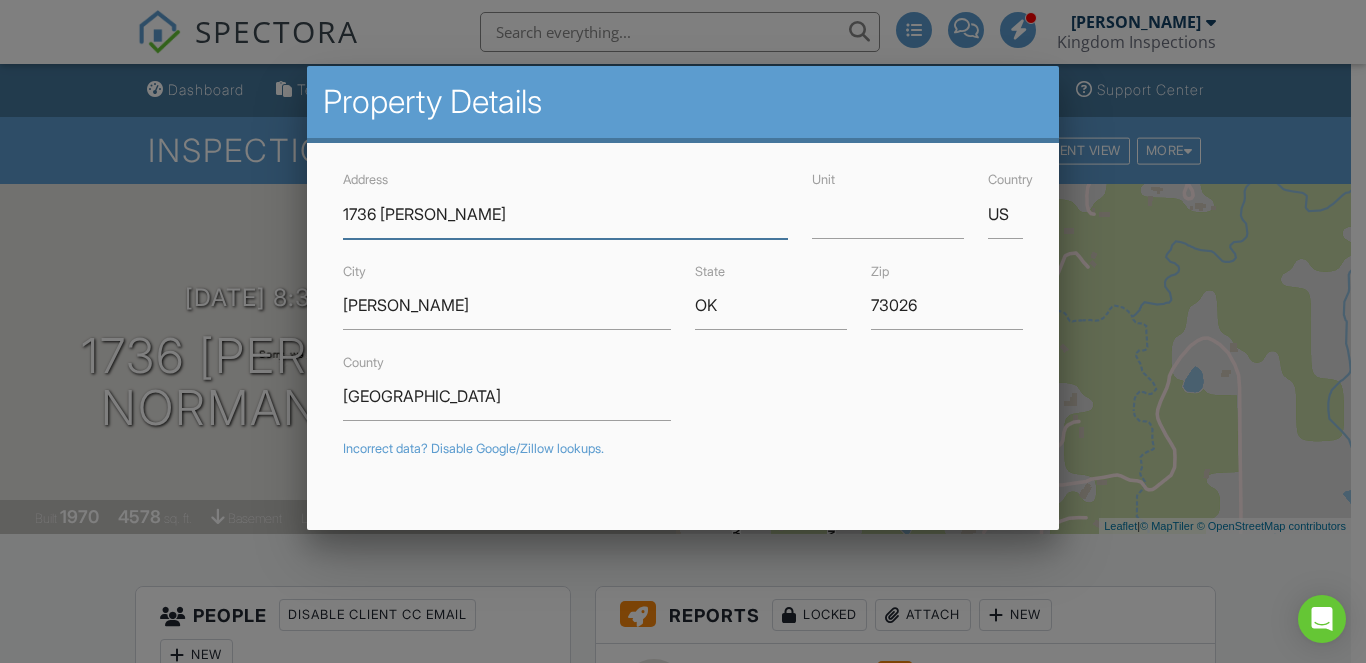 click on "1736 Bryant Cir" at bounding box center (565, 214) 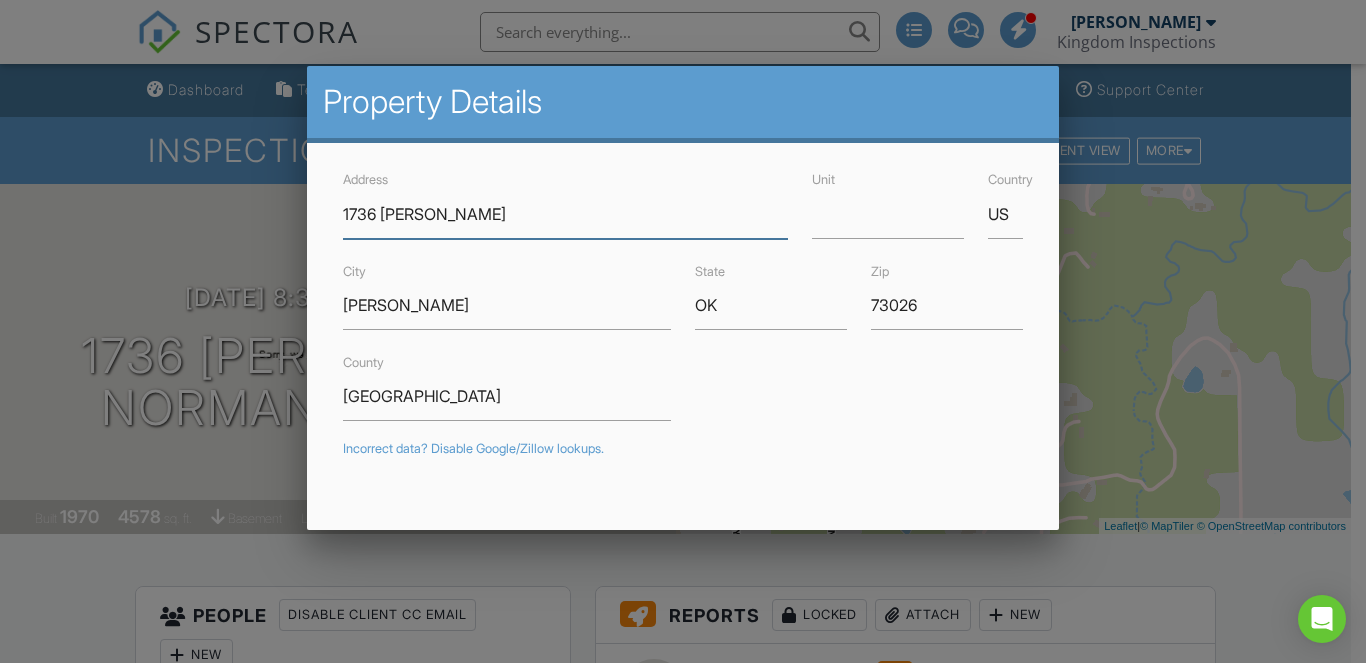 drag, startPoint x: 513, startPoint y: 218, endPoint x: 325, endPoint y: 221, distance: 188.02394 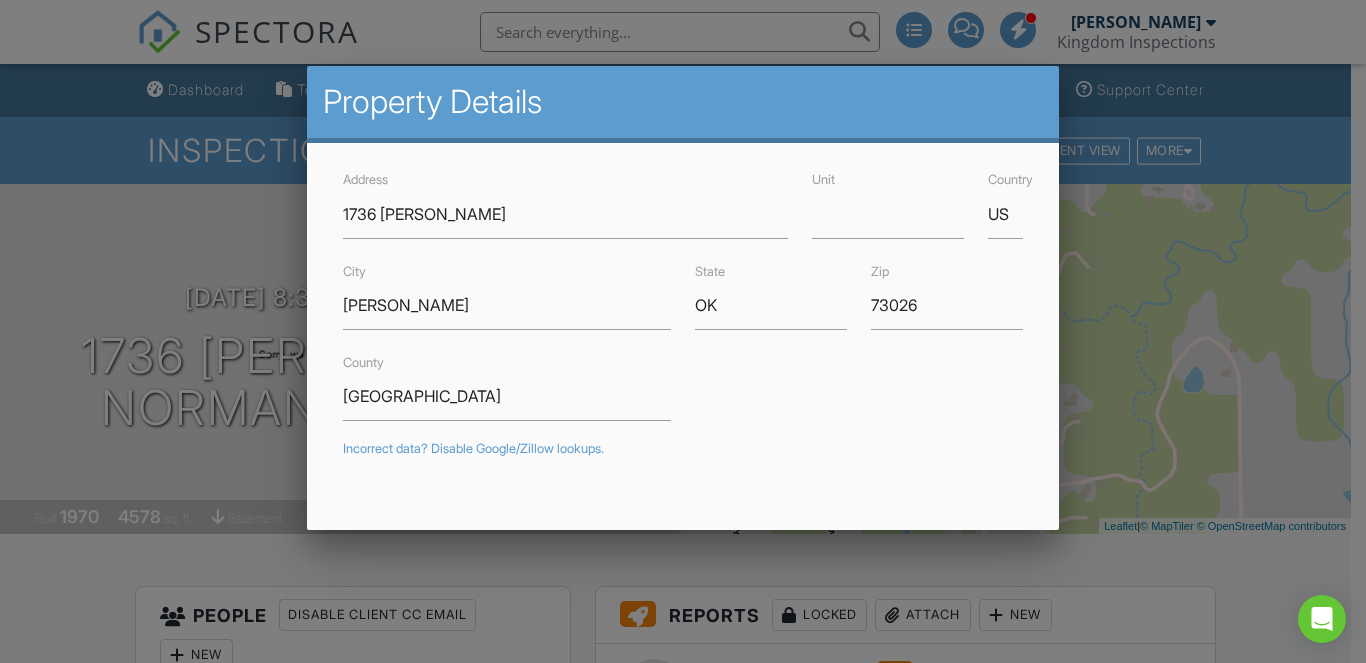 click at bounding box center [683, 314] 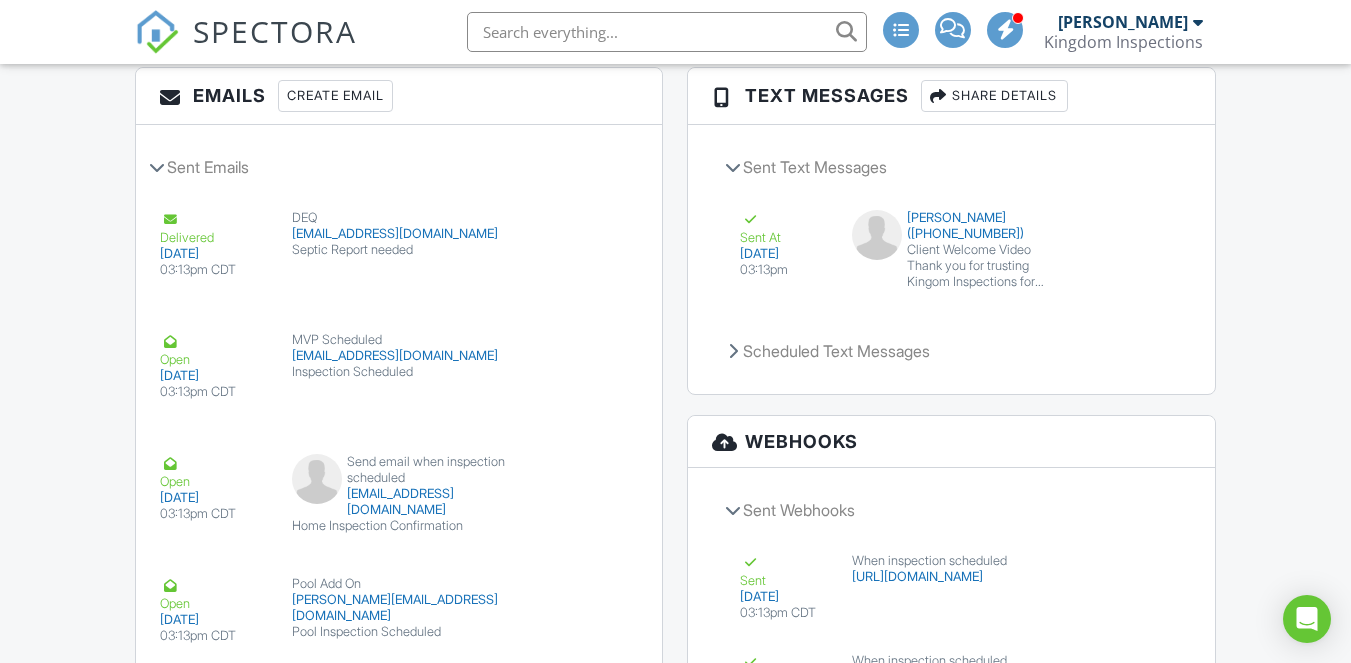scroll, scrollTop: 2922, scrollLeft: 0, axis: vertical 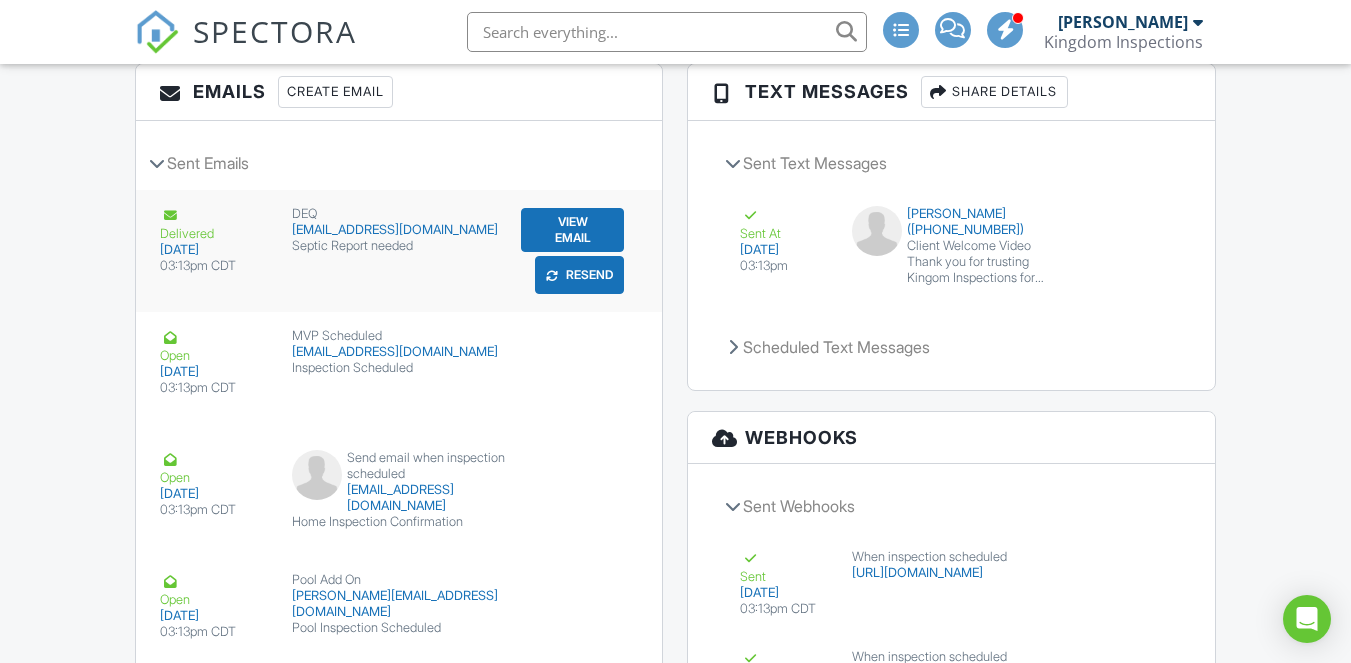 click on "Resend" at bounding box center (579, 275) 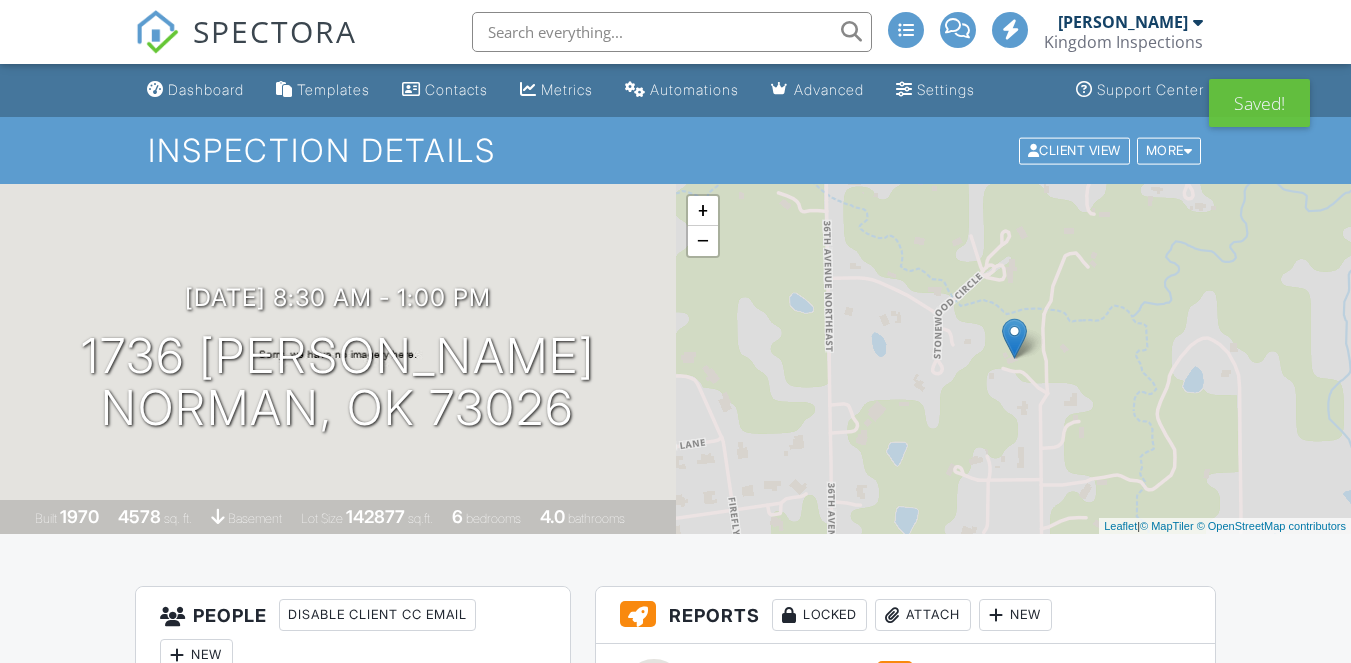 scroll, scrollTop: 0, scrollLeft: 0, axis: both 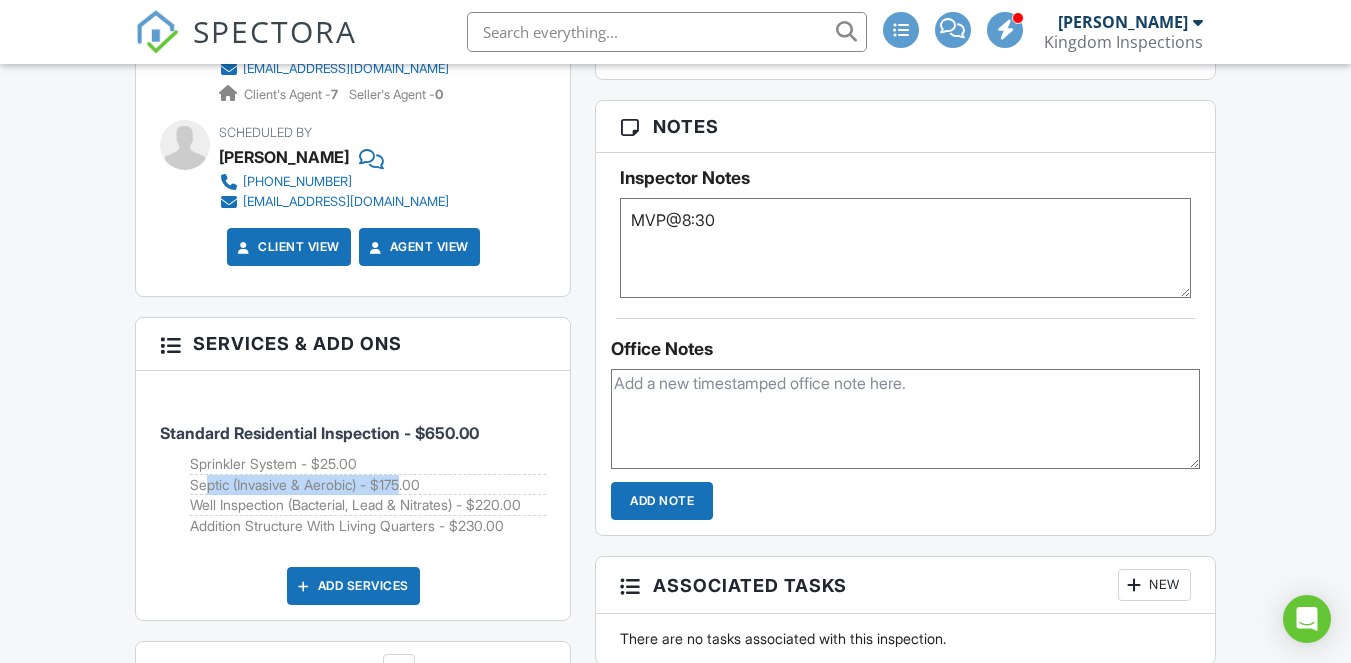 drag, startPoint x: 198, startPoint y: 472, endPoint x: 403, endPoint y: 475, distance: 205.02196 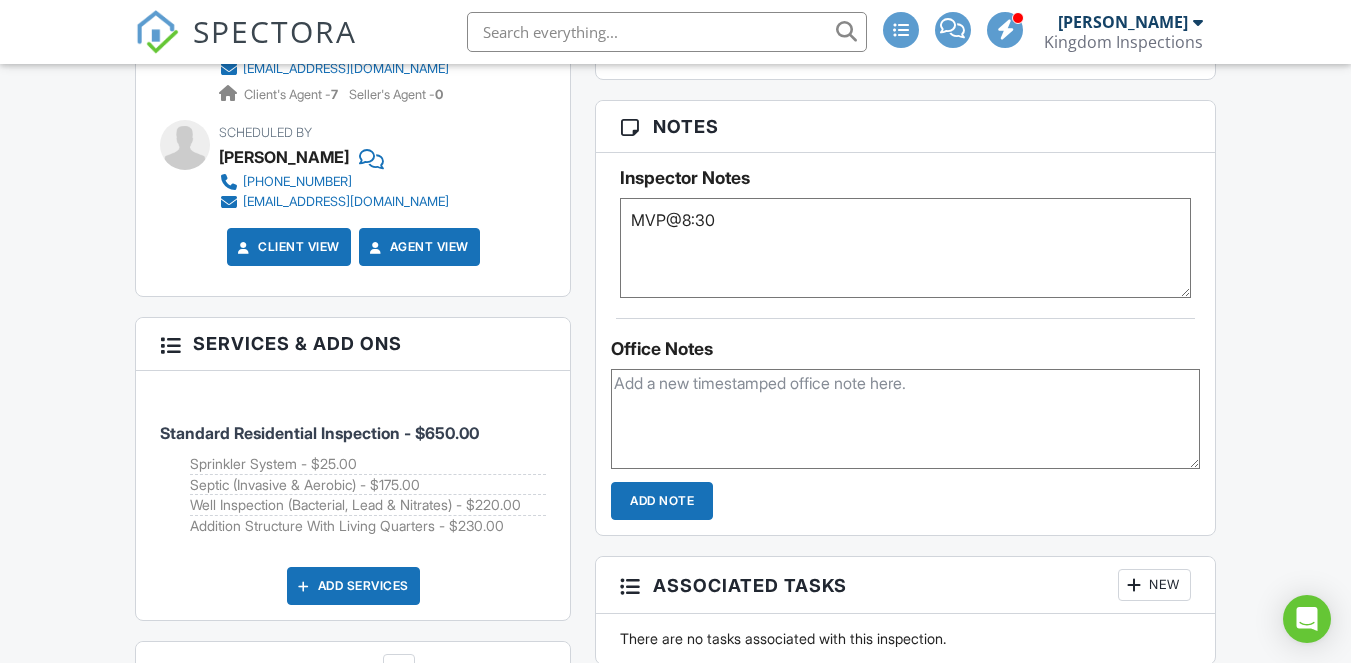 click on "Septic (Invasive & Aerobic) - $175.00" at bounding box center [368, 485] 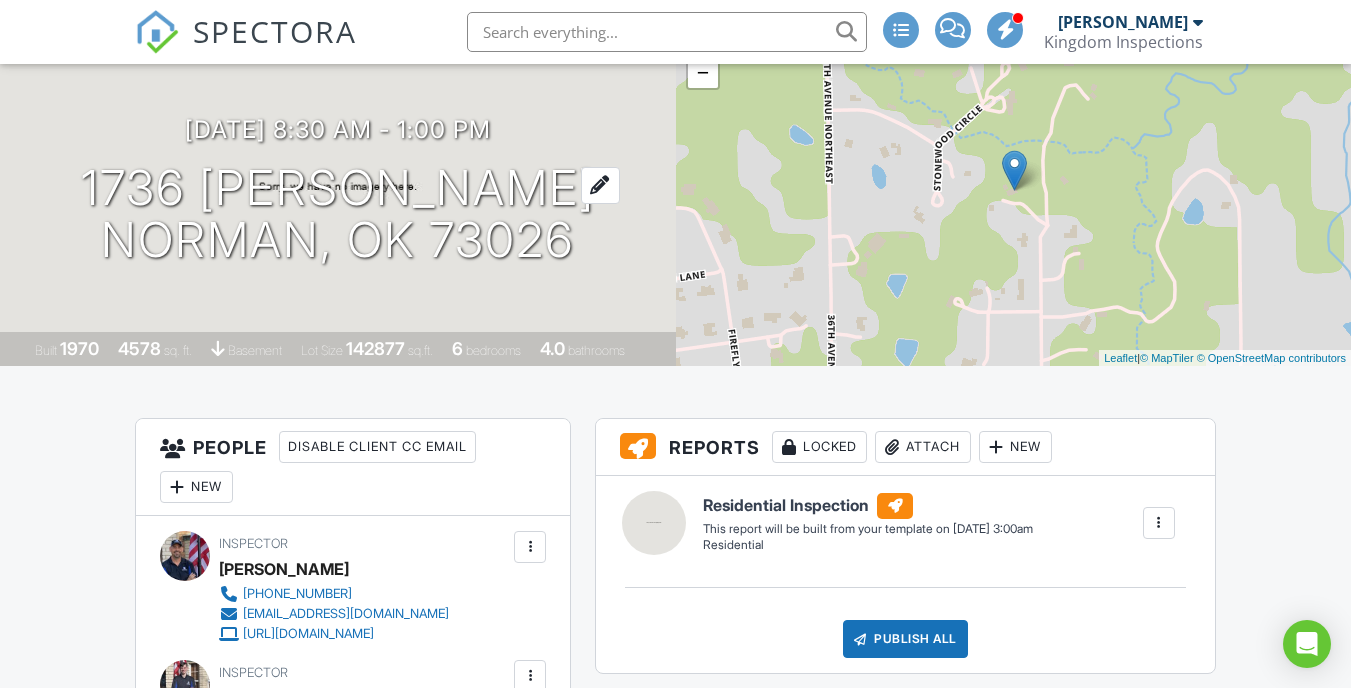 scroll, scrollTop: 0, scrollLeft: 0, axis: both 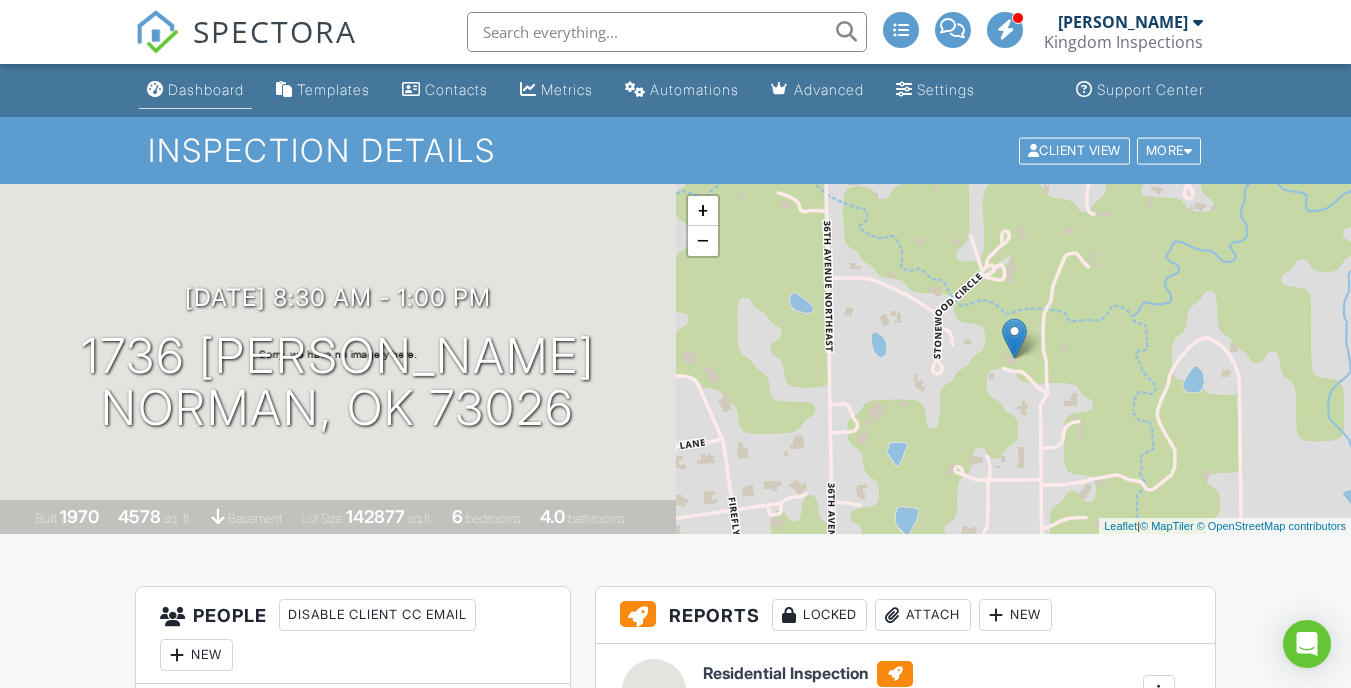 click on "Dashboard" at bounding box center (206, 89) 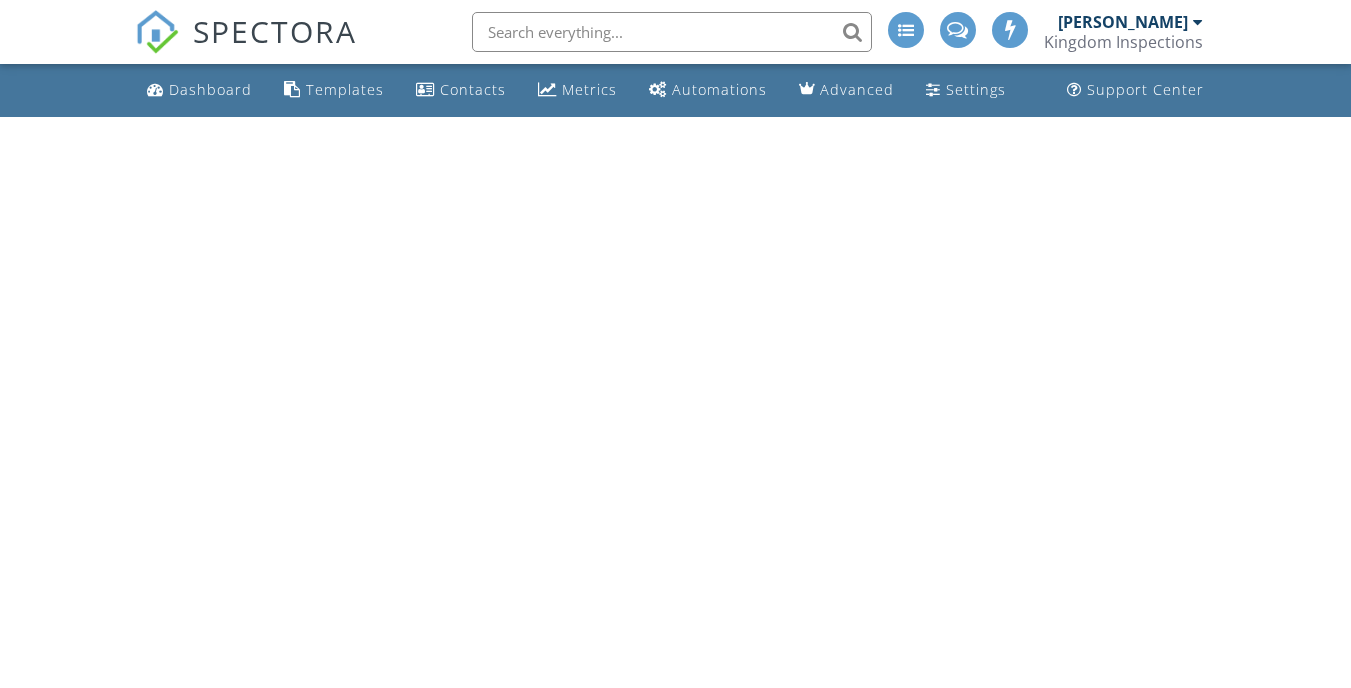 scroll, scrollTop: 0, scrollLeft: 0, axis: both 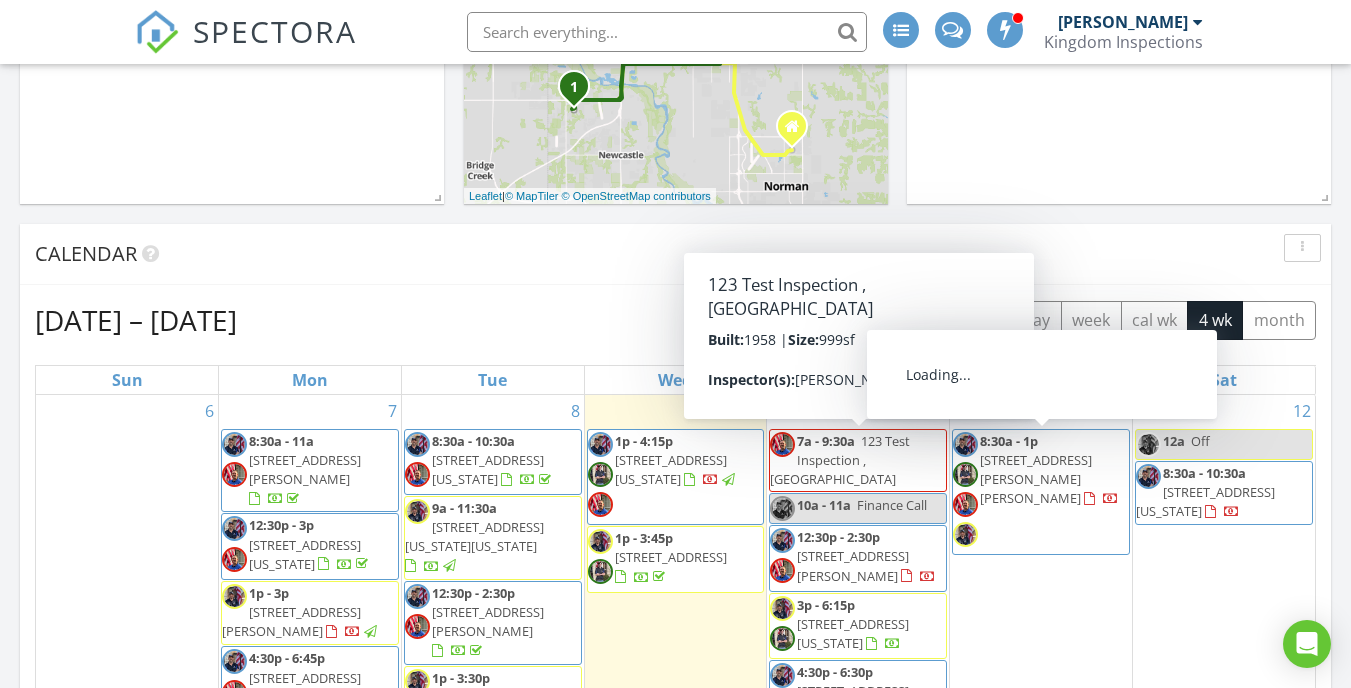 click on "8:30a - 1p
1736 Bryant Cir , Norman 73026" at bounding box center (1041, 492) 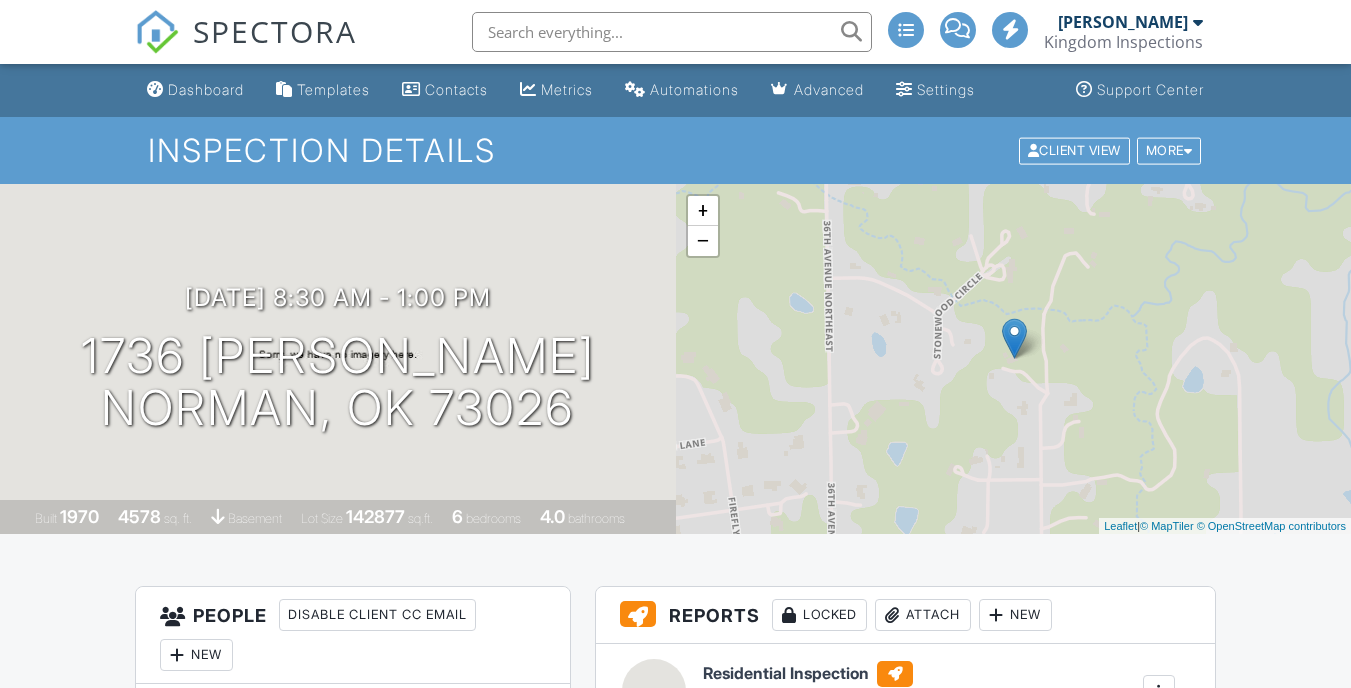 scroll, scrollTop: 0, scrollLeft: 0, axis: both 